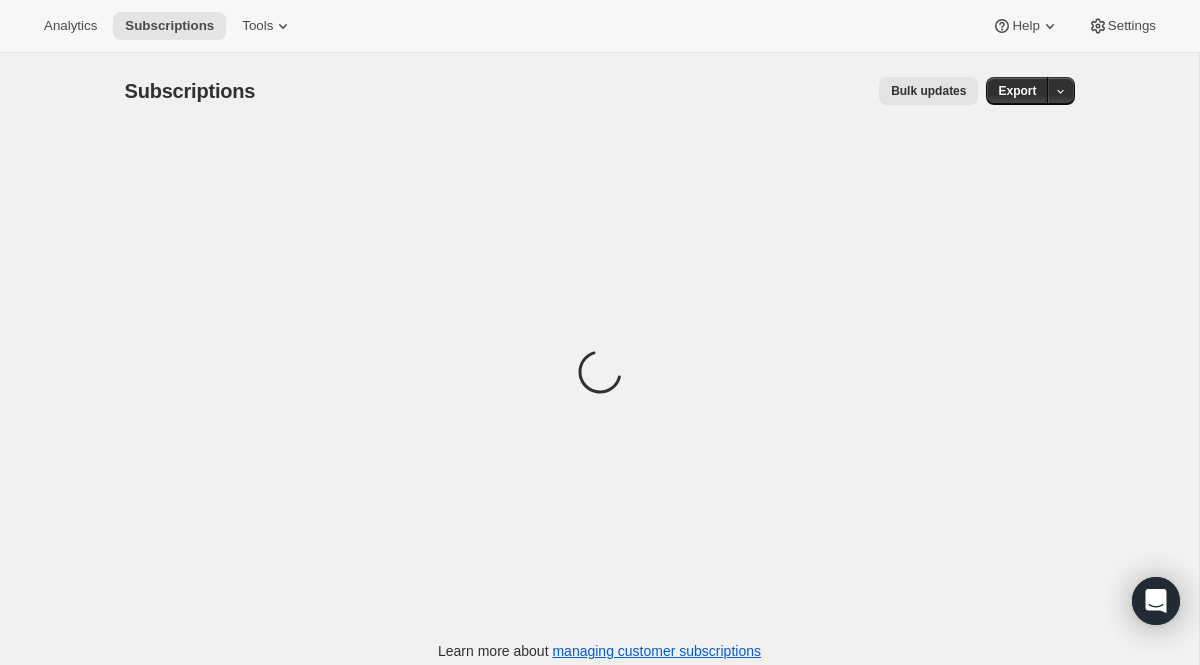 scroll, scrollTop: 0, scrollLeft: 0, axis: both 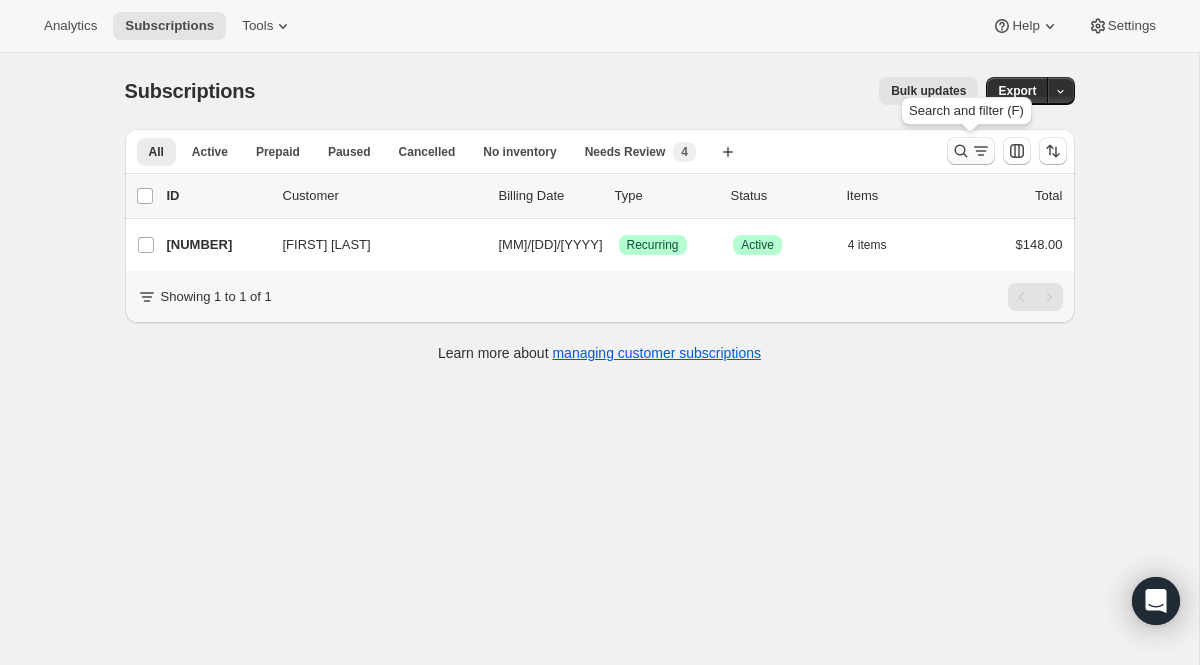 click 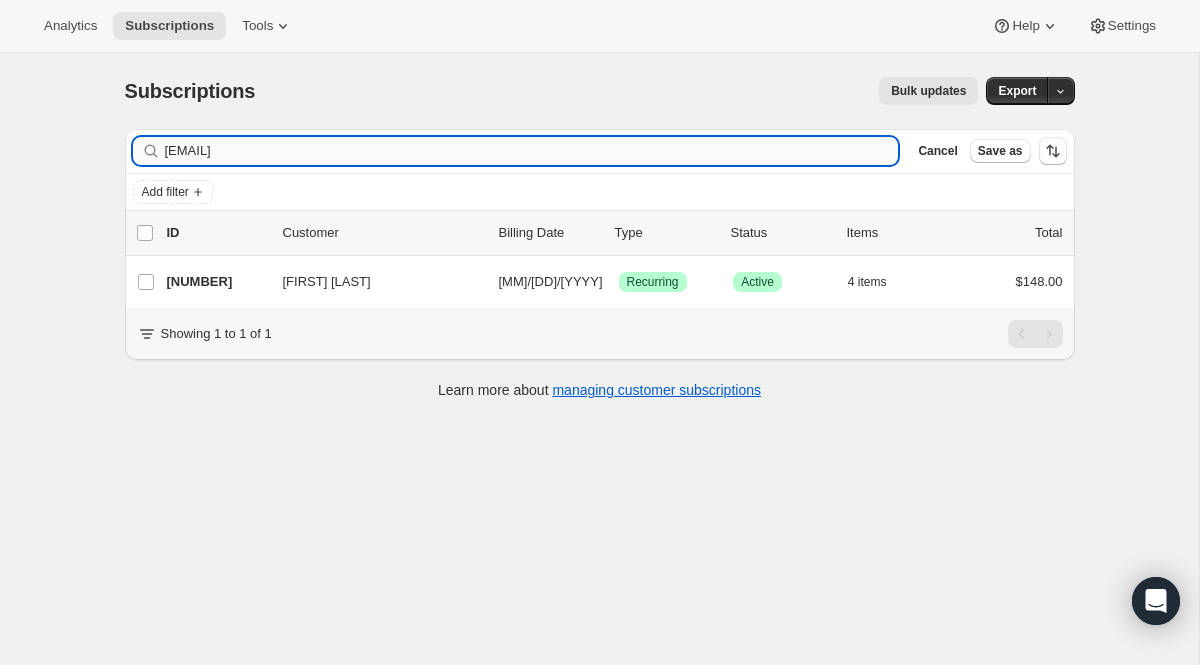 drag, startPoint x: 484, startPoint y: 143, endPoint x: 164, endPoint y: 143, distance: 320 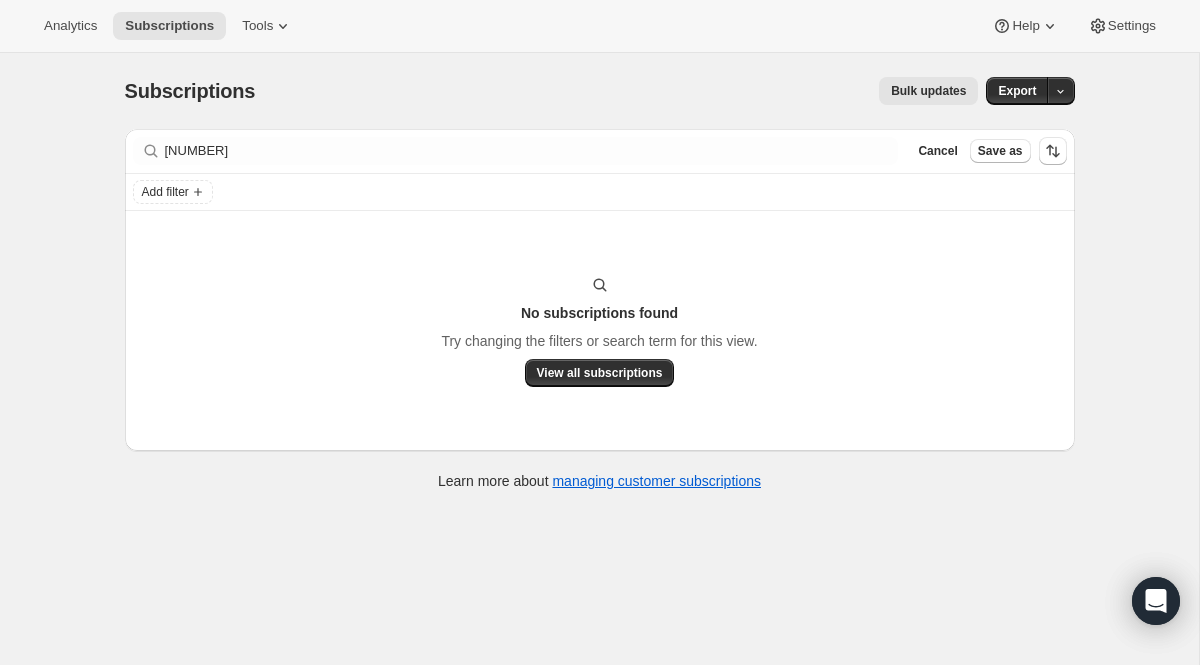 click on "Filter subscribers 11578980991341 Clear Cancel Save as" at bounding box center [600, 151] 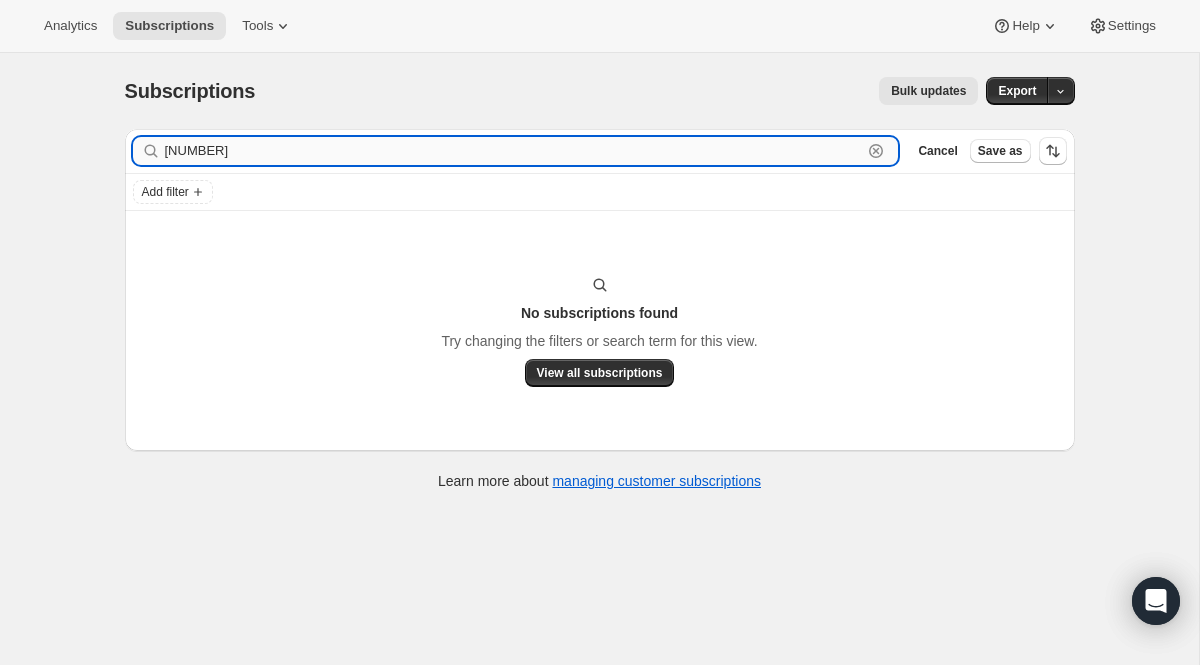 click on "11578980991341" at bounding box center (514, 151) 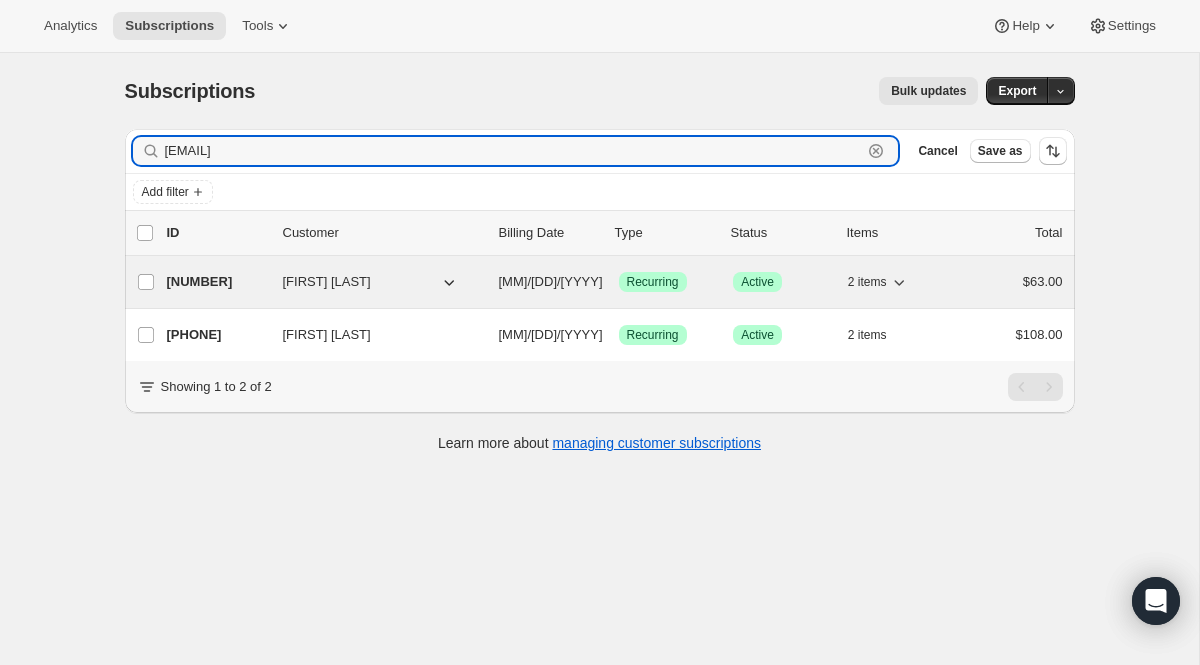 type on "vdalili@yahoo.com" 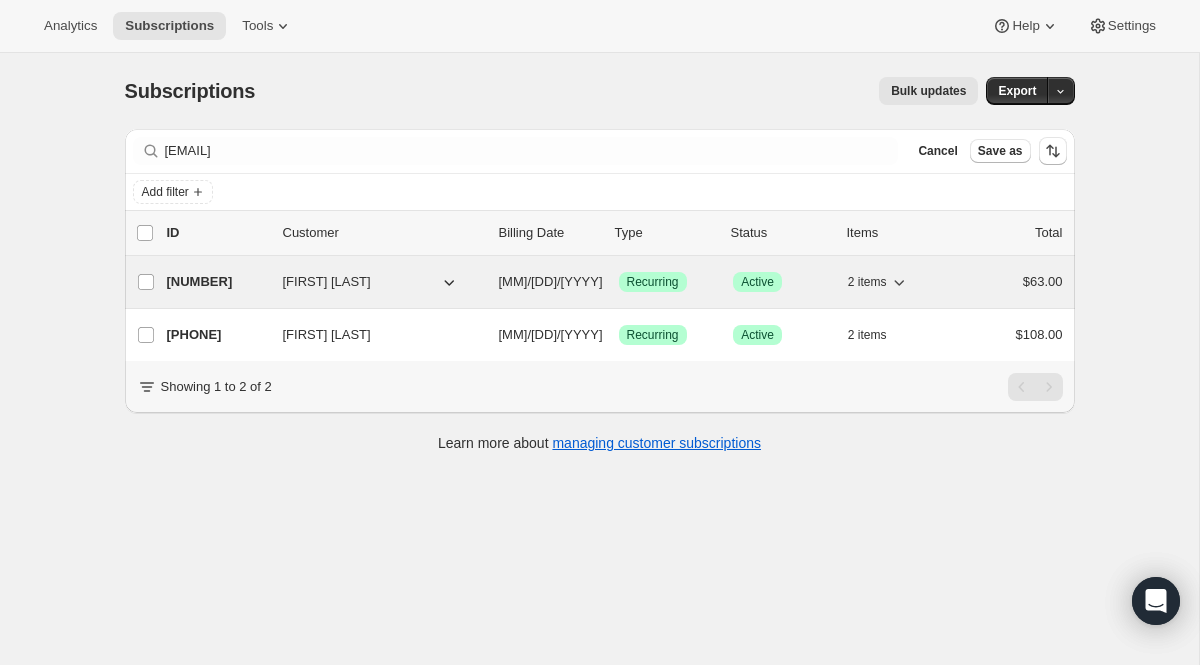 click on "Recurring" at bounding box center (653, 282) 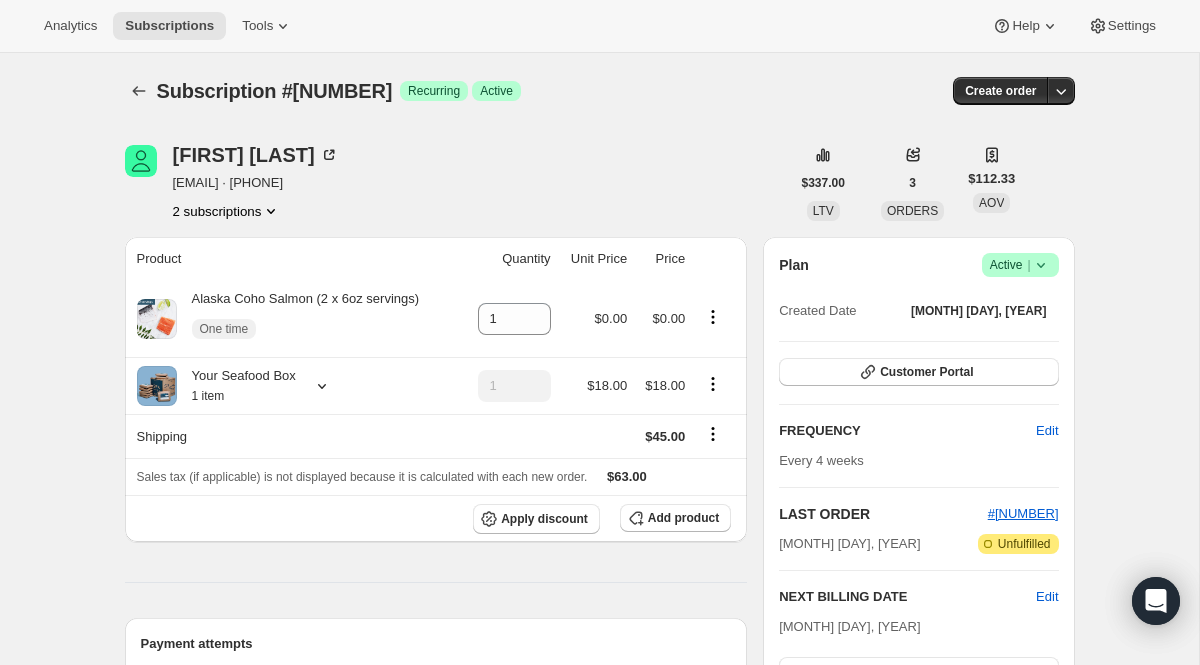 click on "Active |" at bounding box center [1020, 265] 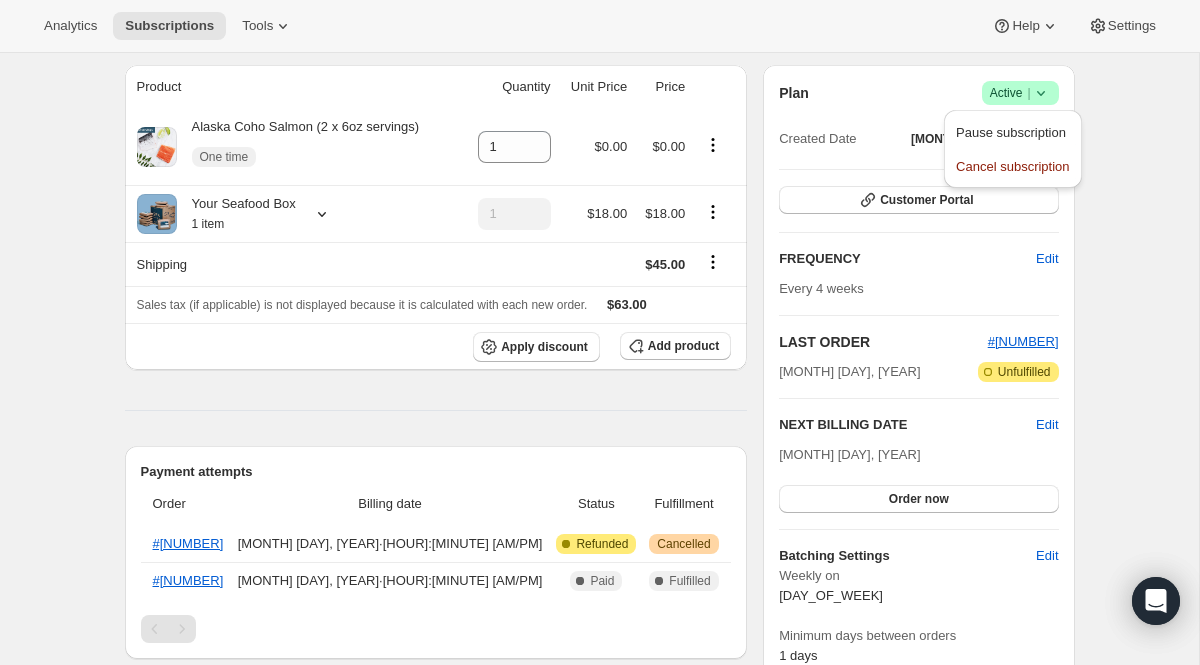 scroll, scrollTop: 200, scrollLeft: 0, axis: vertical 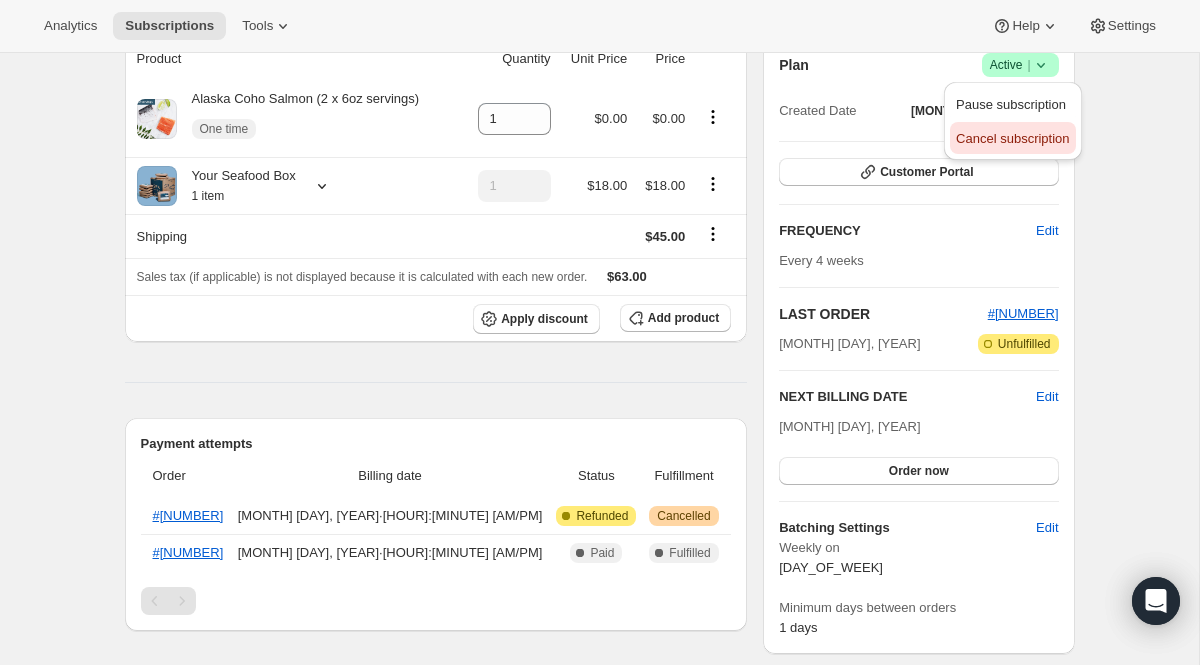 click on "Cancel subscription" at bounding box center (1012, 138) 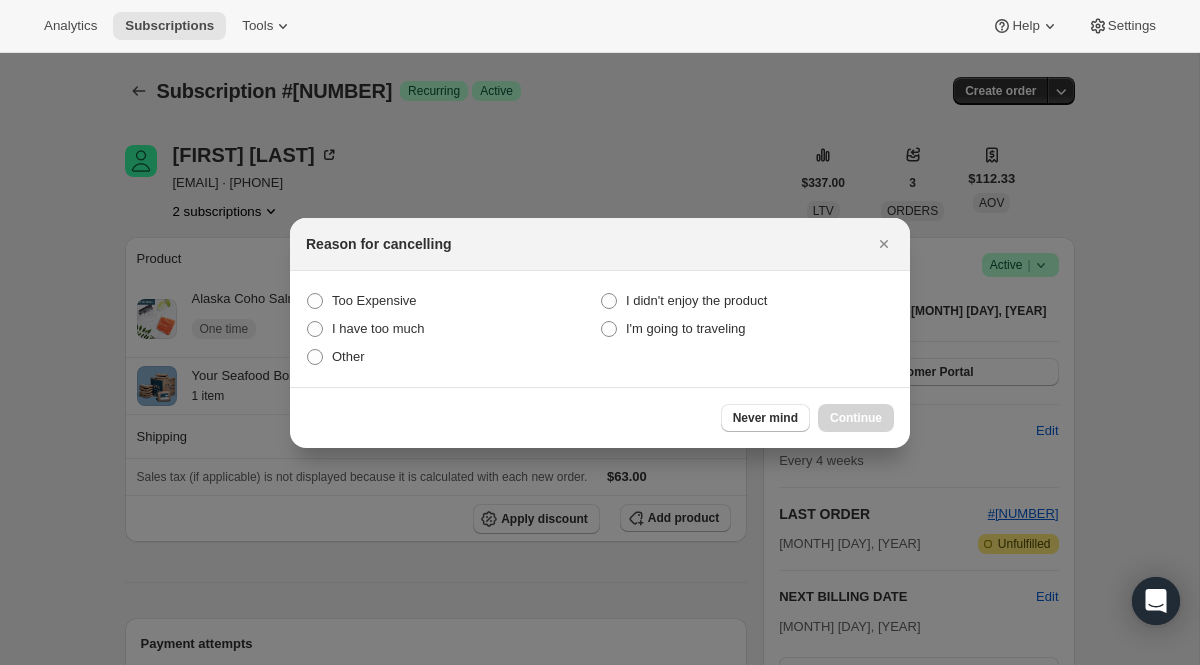 scroll, scrollTop: 0, scrollLeft: 0, axis: both 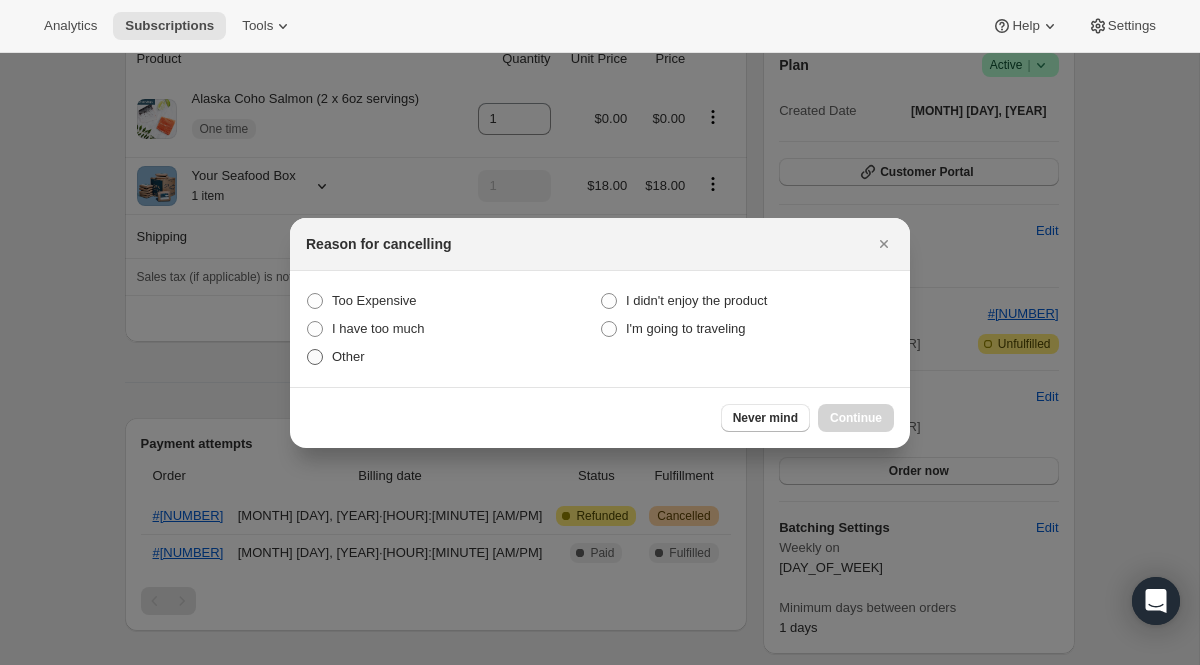 click on "Other" at bounding box center [453, 357] 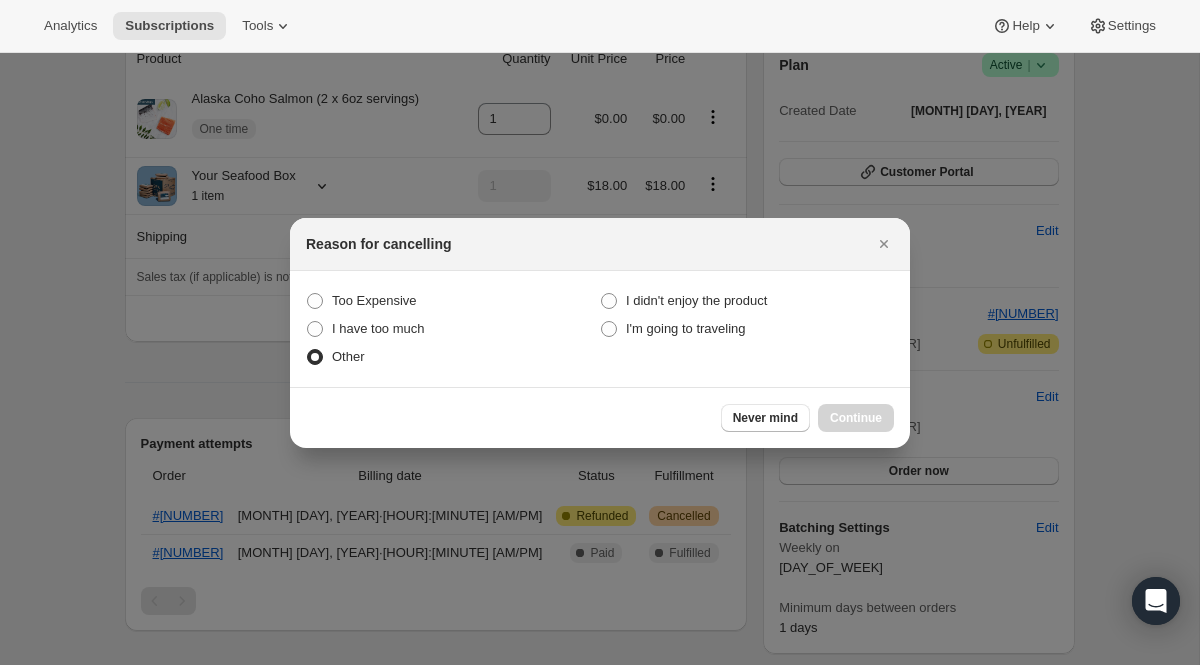 radio on "true" 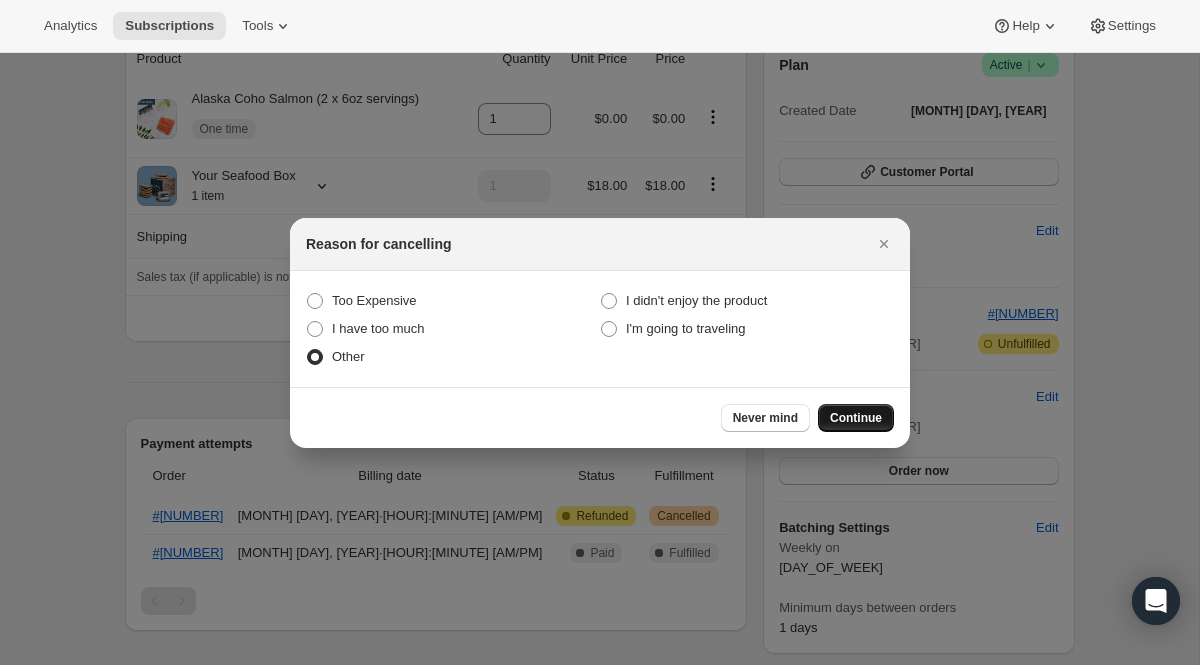 click on "Continue" at bounding box center (856, 418) 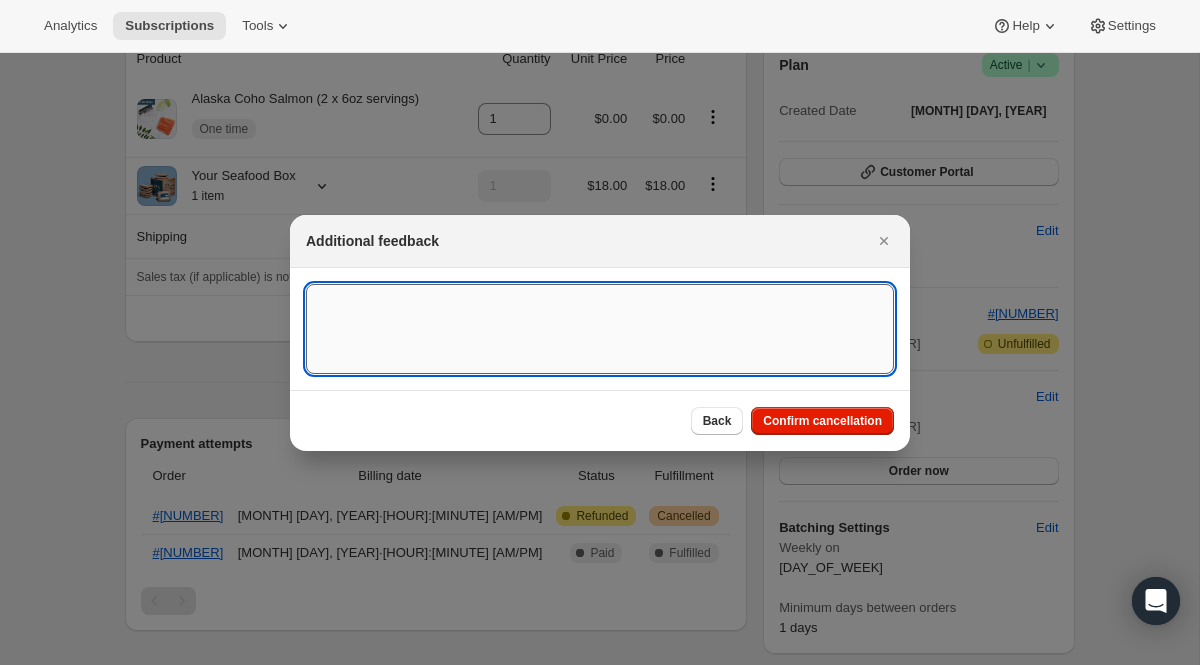 click at bounding box center (600, 329) 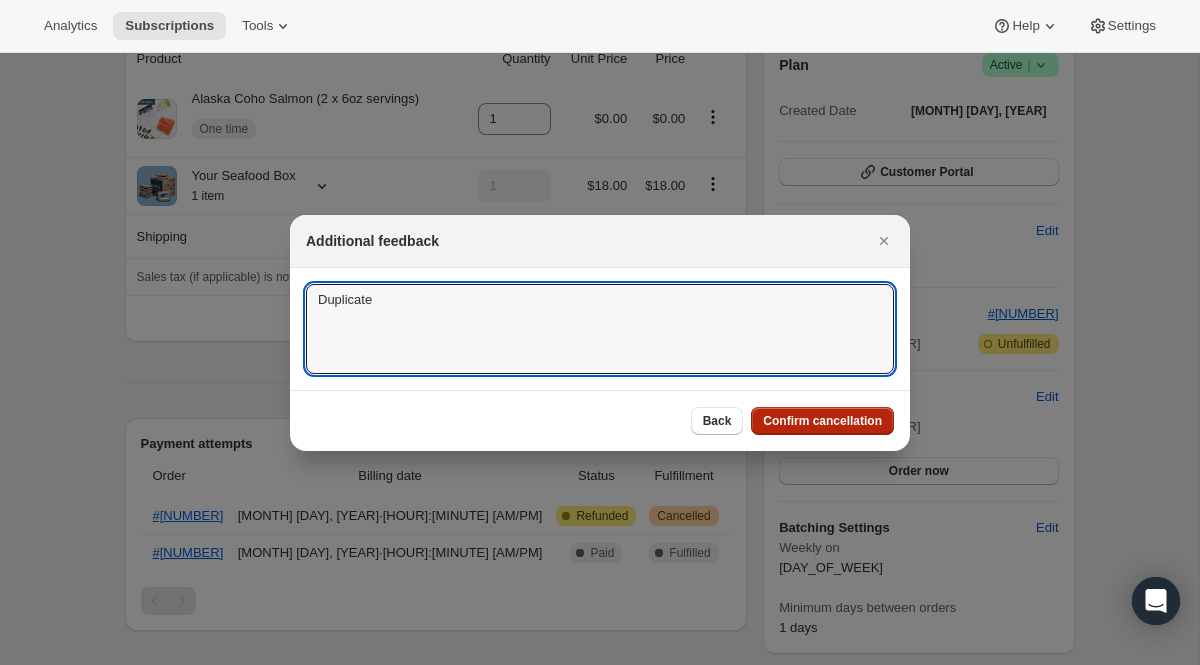 type on "Duplicate" 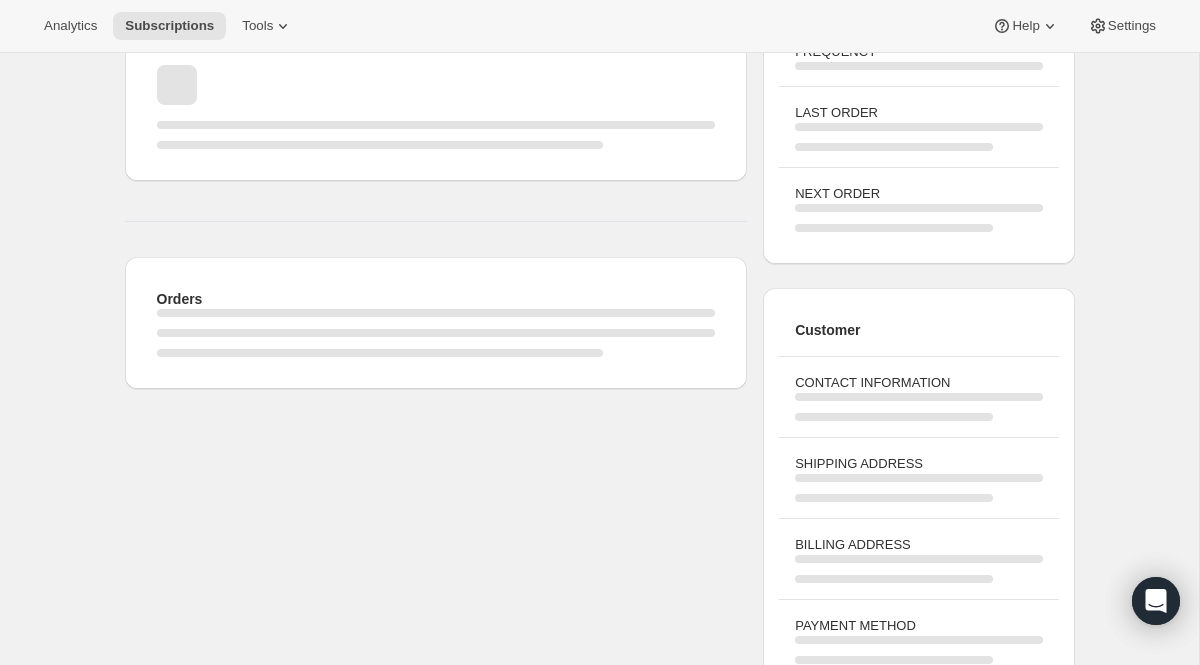 scroll, scrollTop: 0, scrollLeft: 0, axis: both 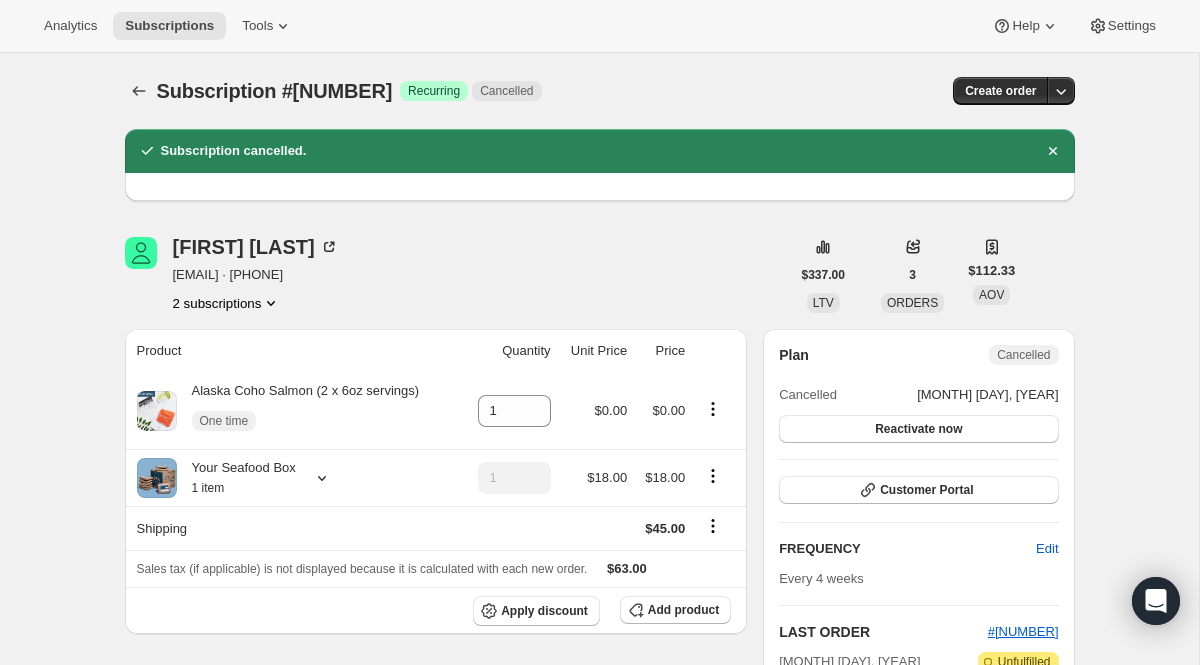 click on "2 subscriptions" at bounding box center [227, 303] 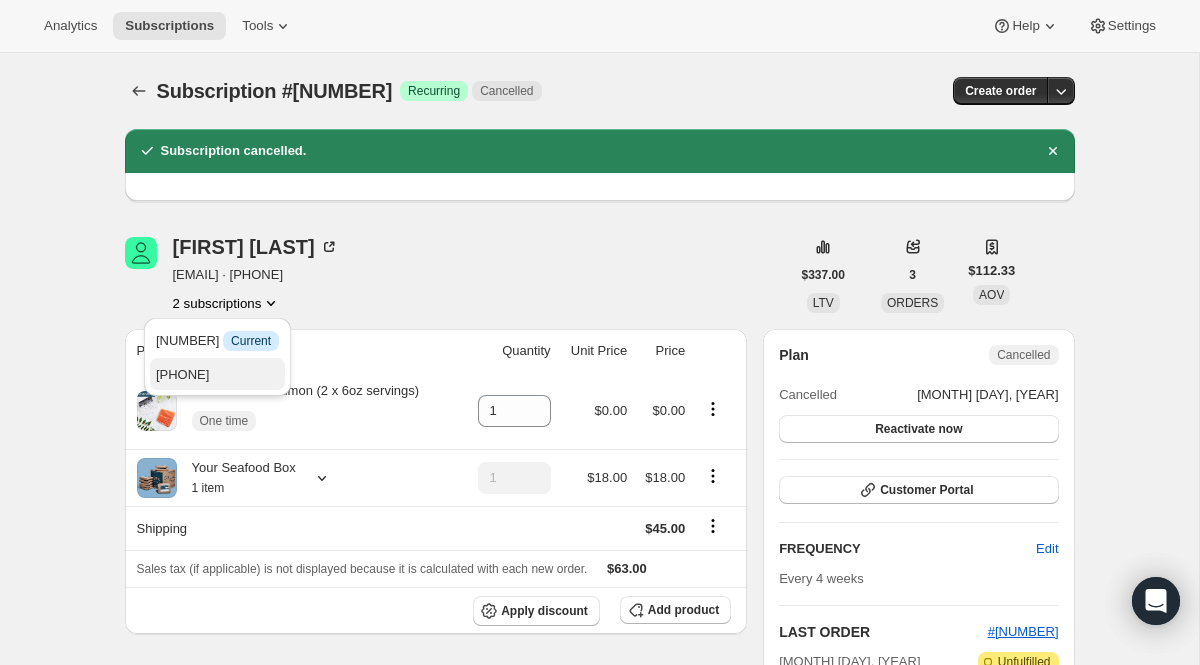 click on "80068411757" at bounding box center [182, 374] 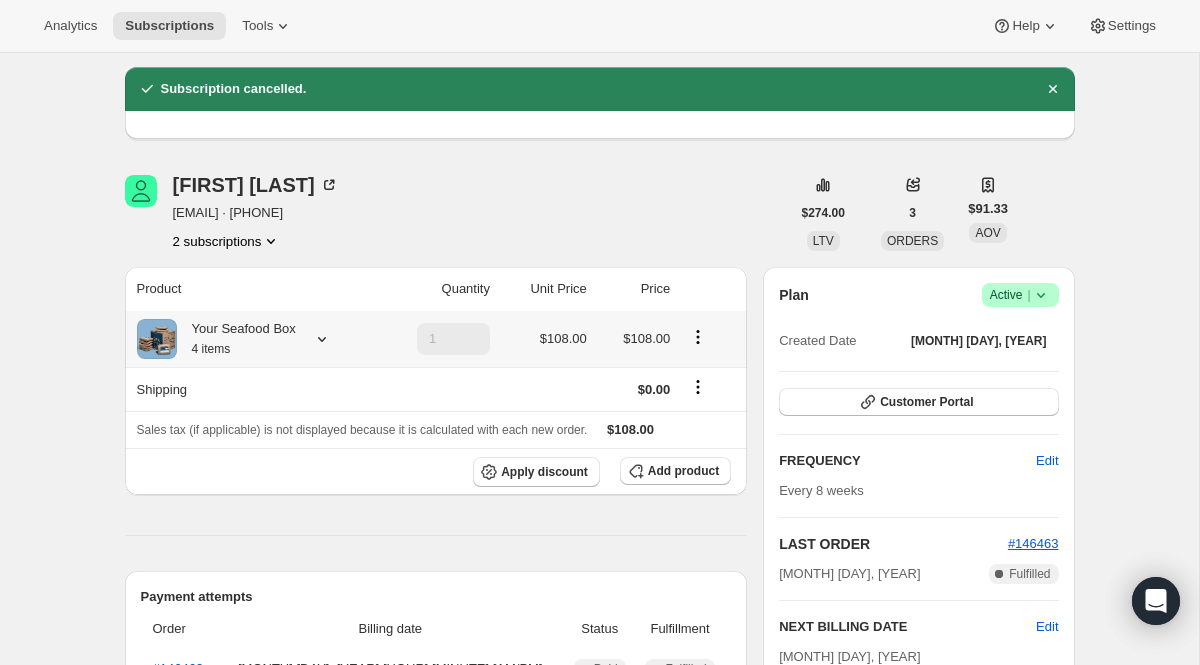 scroll, scrollTop: 65, scrollLeft: 0, axis: vertical 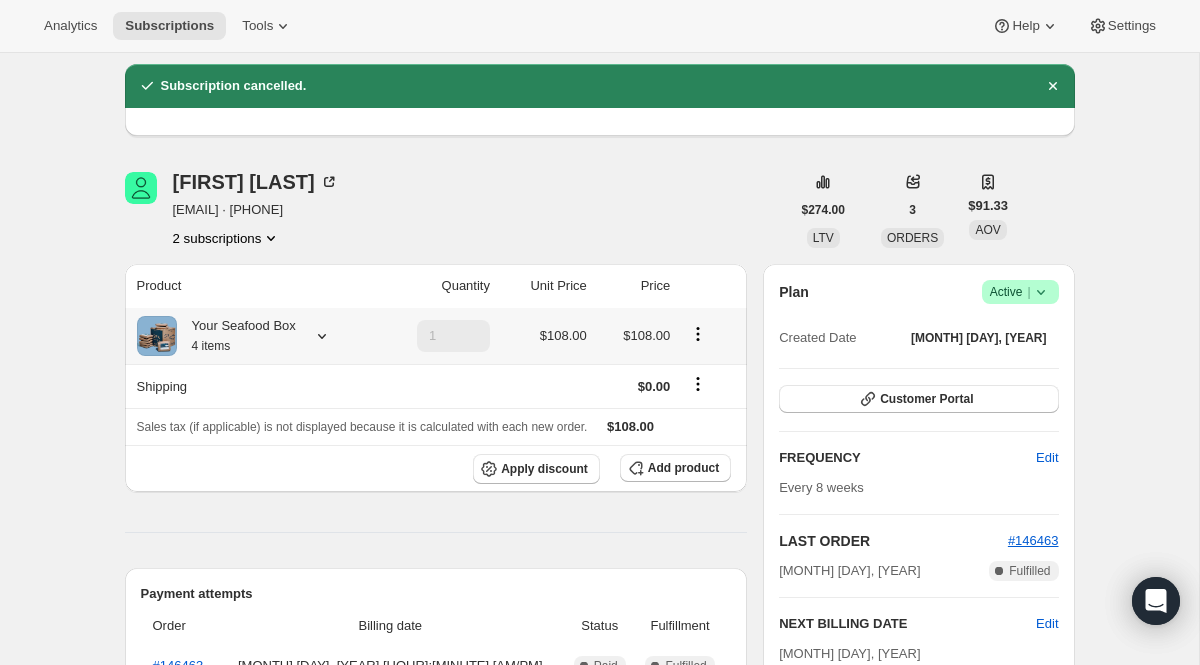 click 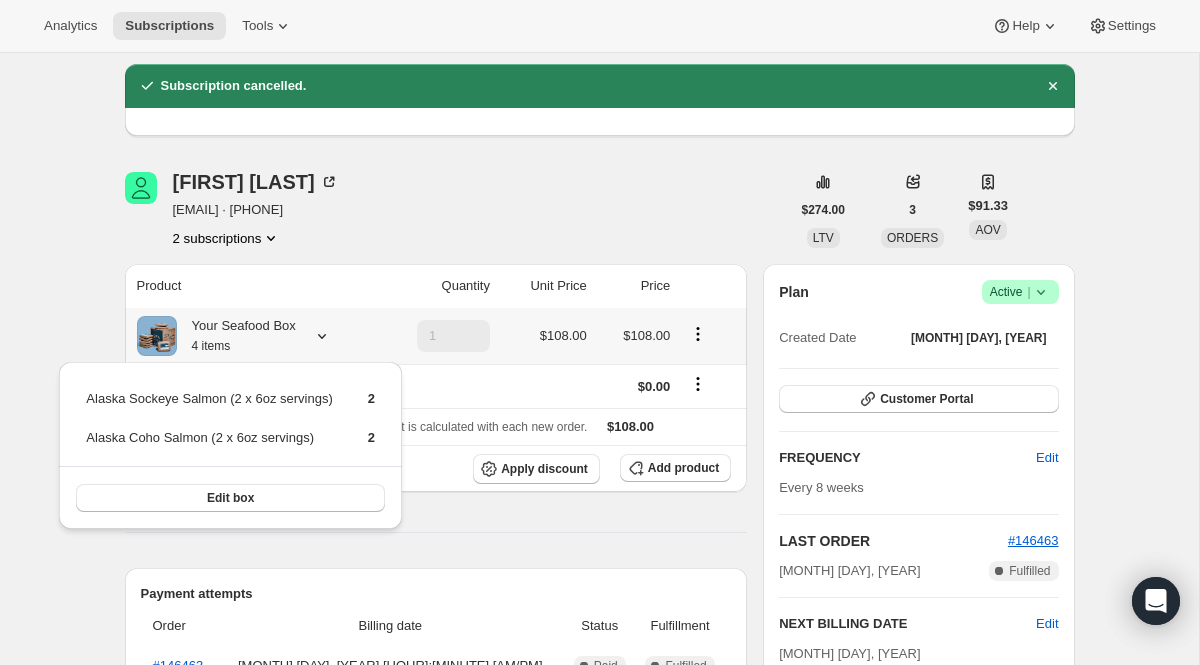 click 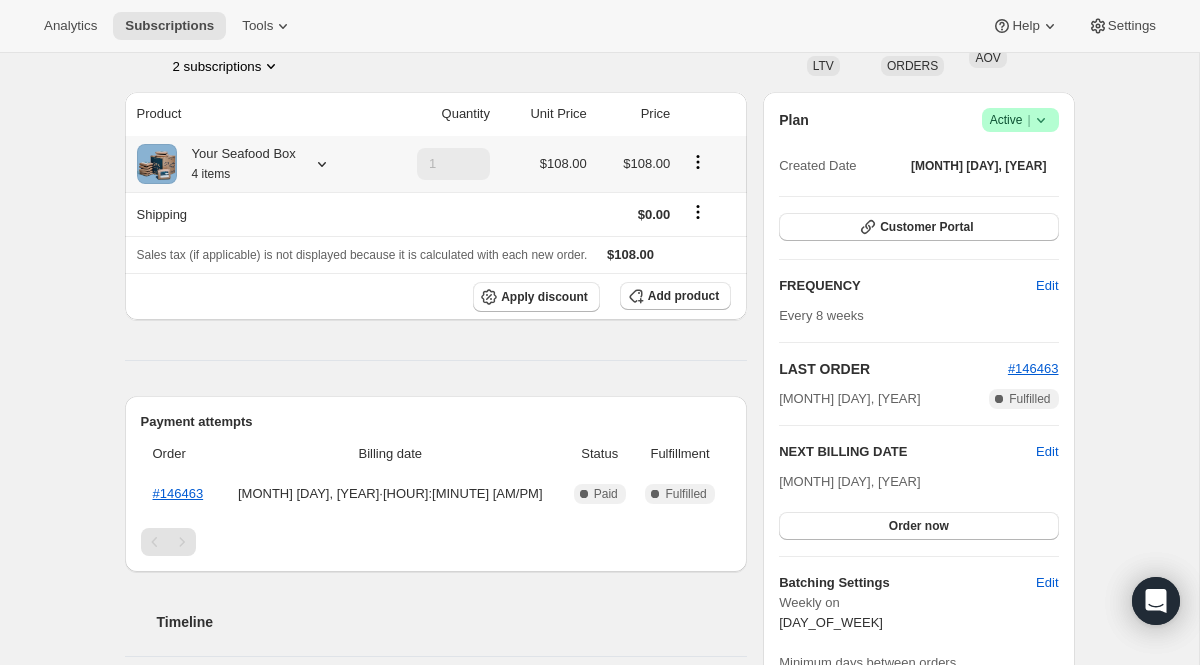 scroll, scrollTop: 361, scrollLeft: 0, axis: vertical 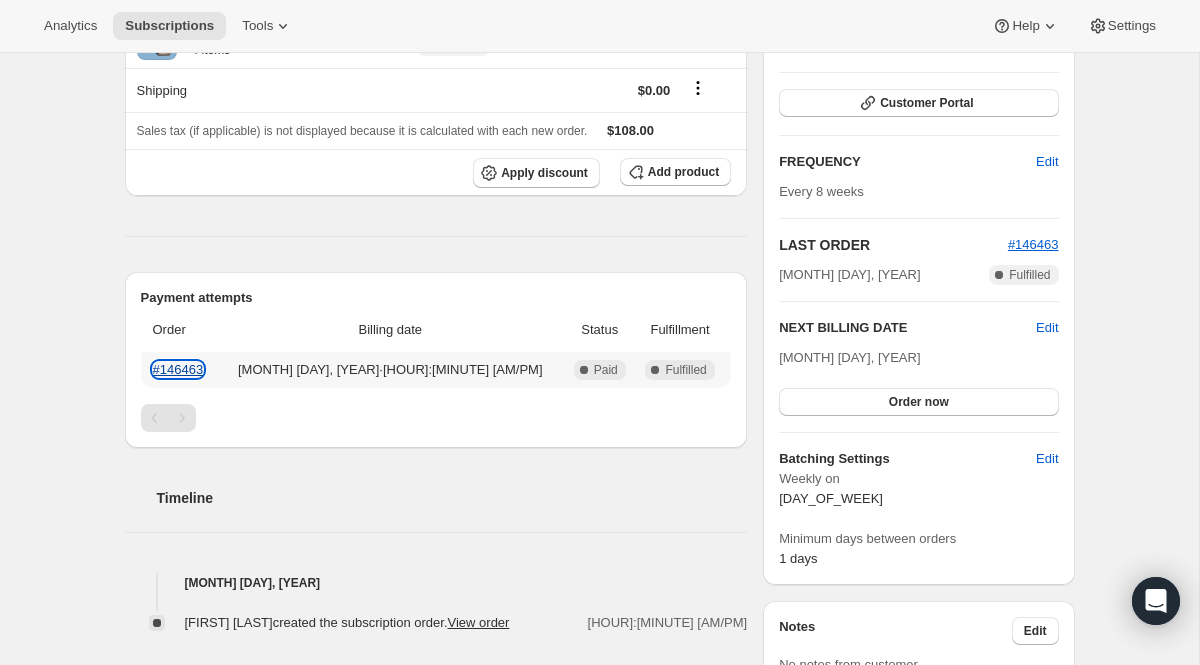 click on "#146463" at bounding box center (178, 369) 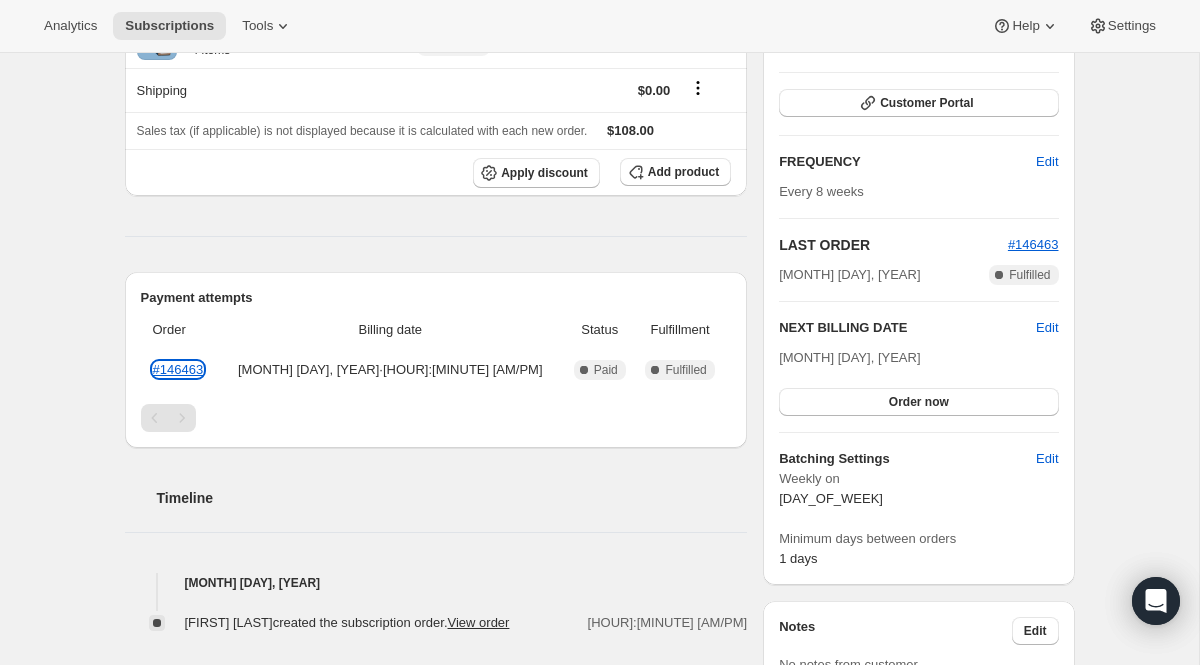scroll, scrollTop: 0, scrollLeft: 0, axis: both 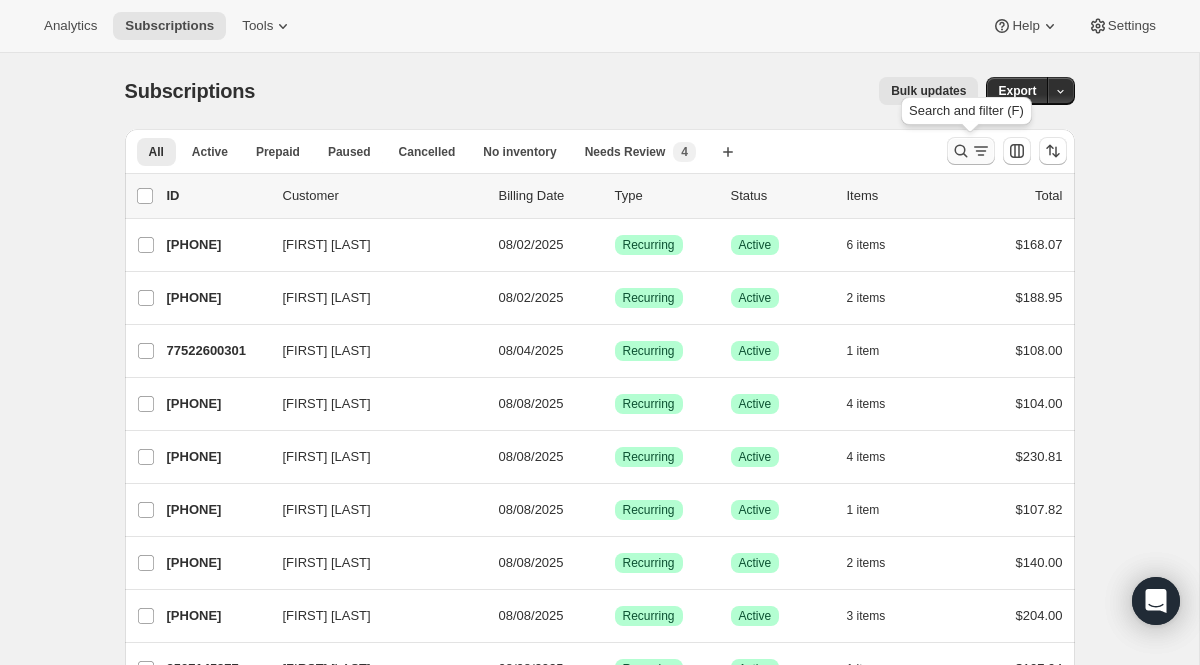 click 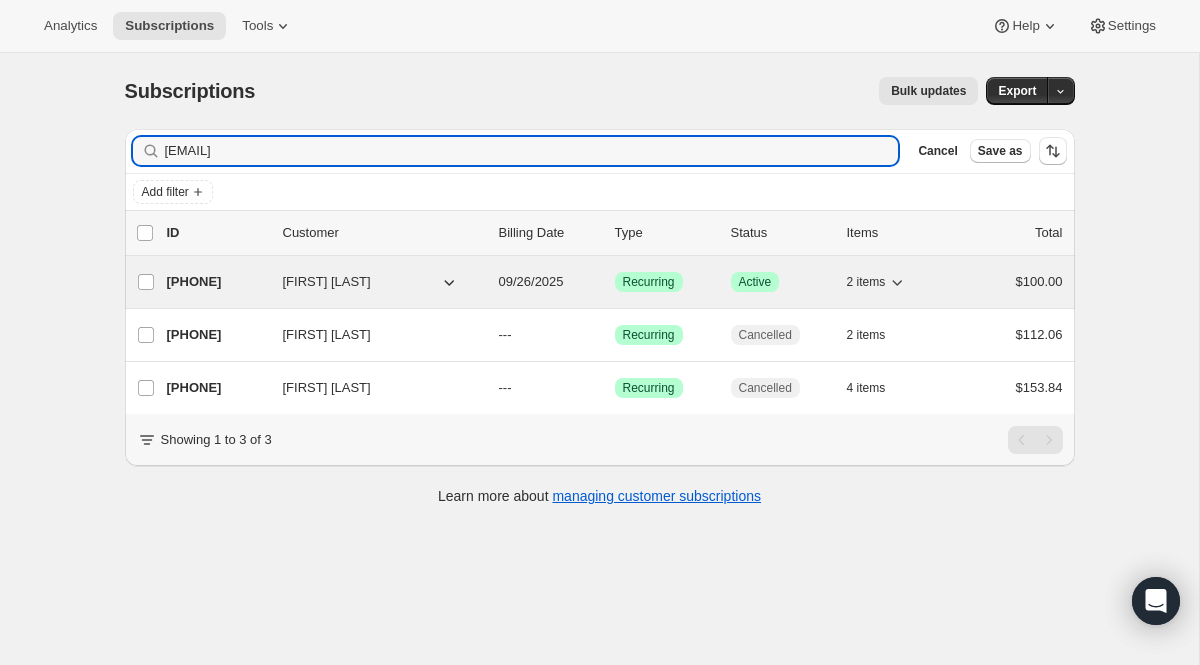 type on "[EMAIL]" 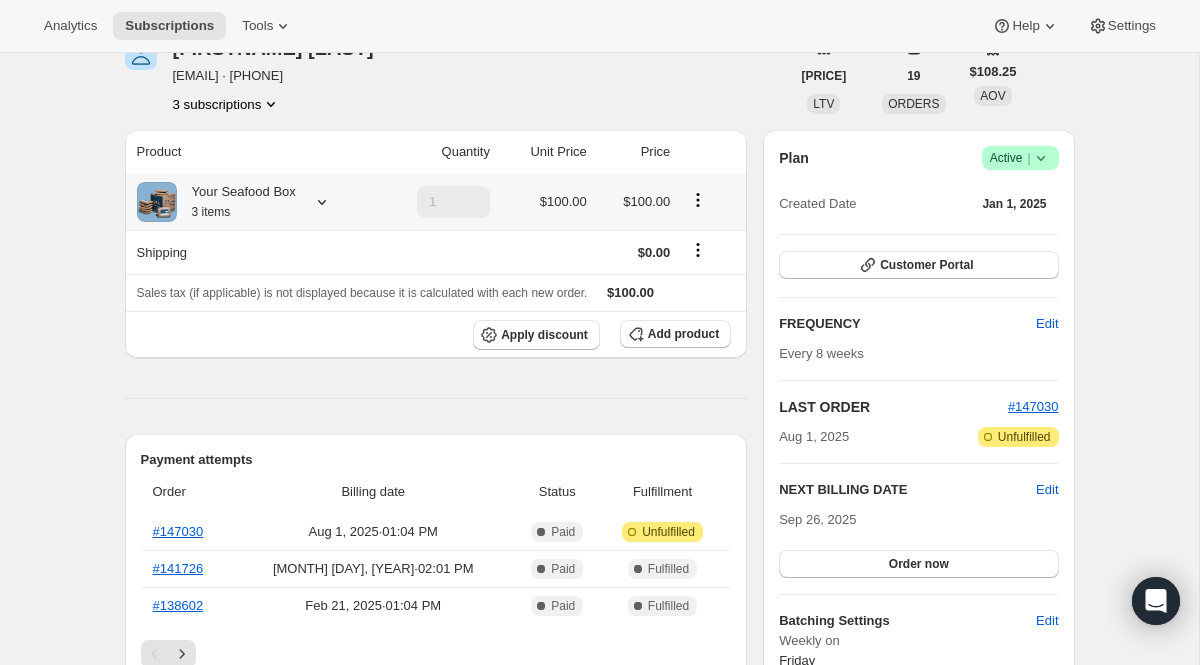 scroll, scrollTop: 71, scrollLeft: 0, axis: vertical 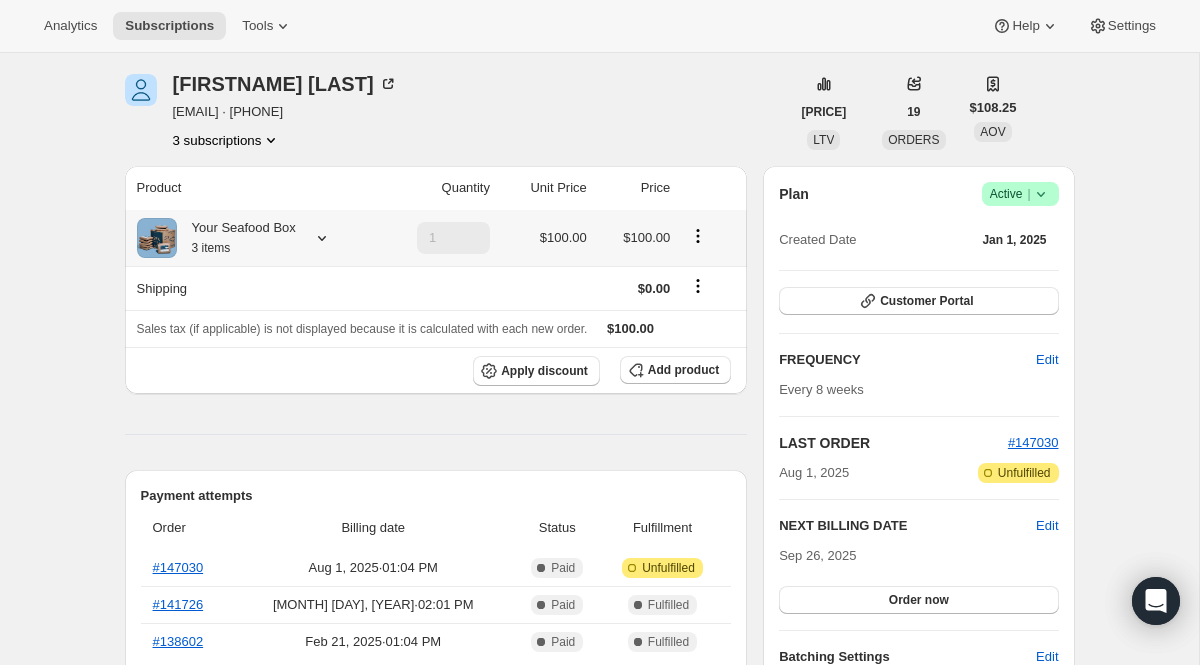 click 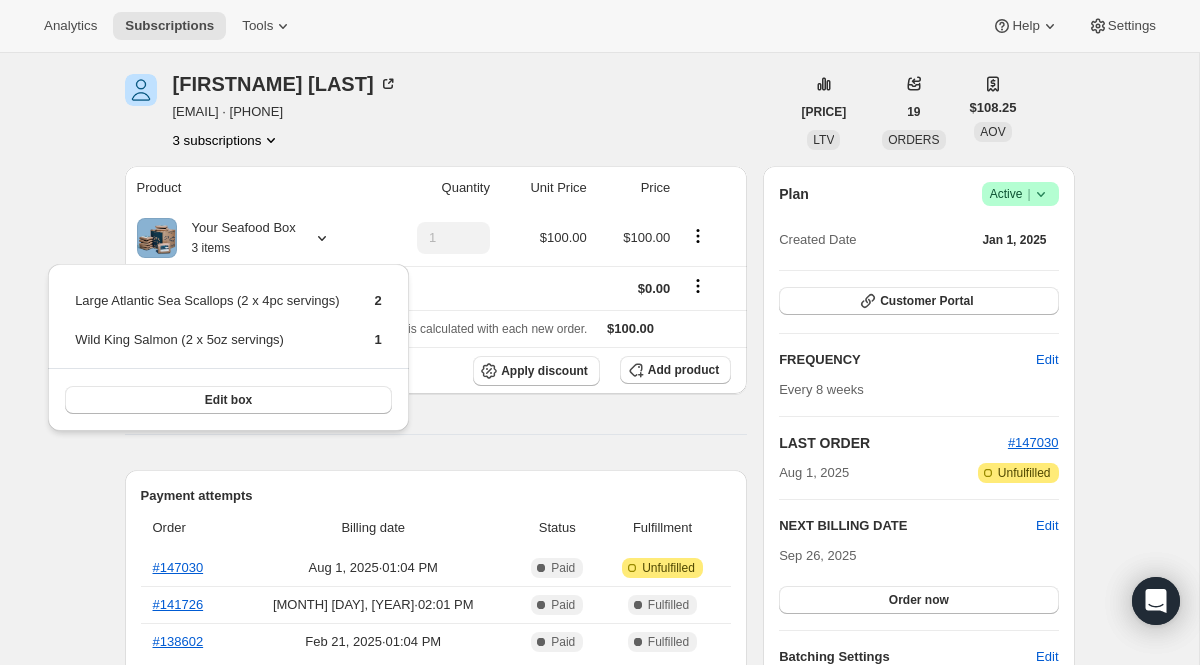 click on "[FIRST] [LAST] [EMAIL] · [PHONE] 3 subscriptions $[PRICE] LTV 19 ORDERS $[PRICE] AOV Product Quantity Unit Price Price Your Seafood Box 3 items 1 $[PRICE] $[PRICE] Shipping $[PRICE] Sales tax (if applicable) is not displayed because it is calculated with each new order.   $[PRICE] Apply discount Add product Payment attempts Order Billing date Status Fulfillment #[NUMBER] [DATE]  ·  [TIME]  Complete Paid Attention Incomplete Unfulfilled #[NUMBER] [DATE]  ·  [TIME]  Complete Paid  Complete Fulfilled #[NUMBER] [DATE]  ·  [TIME]  Complete Paid  Complete Fulfilled Timeline [DATE] Triggered Shopify flow event for successful billing attempt. [TIME] Order processed successfully.  View order [DATE] [LASTNAME] updated box size from 4 to 3 via Customer Portal [TIME] New box selection 1 - Wild King Salmon (2 x 5oz servings) 2 - Large Atlantic Sea Scallops (2 x 4pc servings) Previous box selection 2 - Large Atlantic Sea Scallops (2 x 4pc servings) [TIME] | 1" at bounding box center (592, 986) 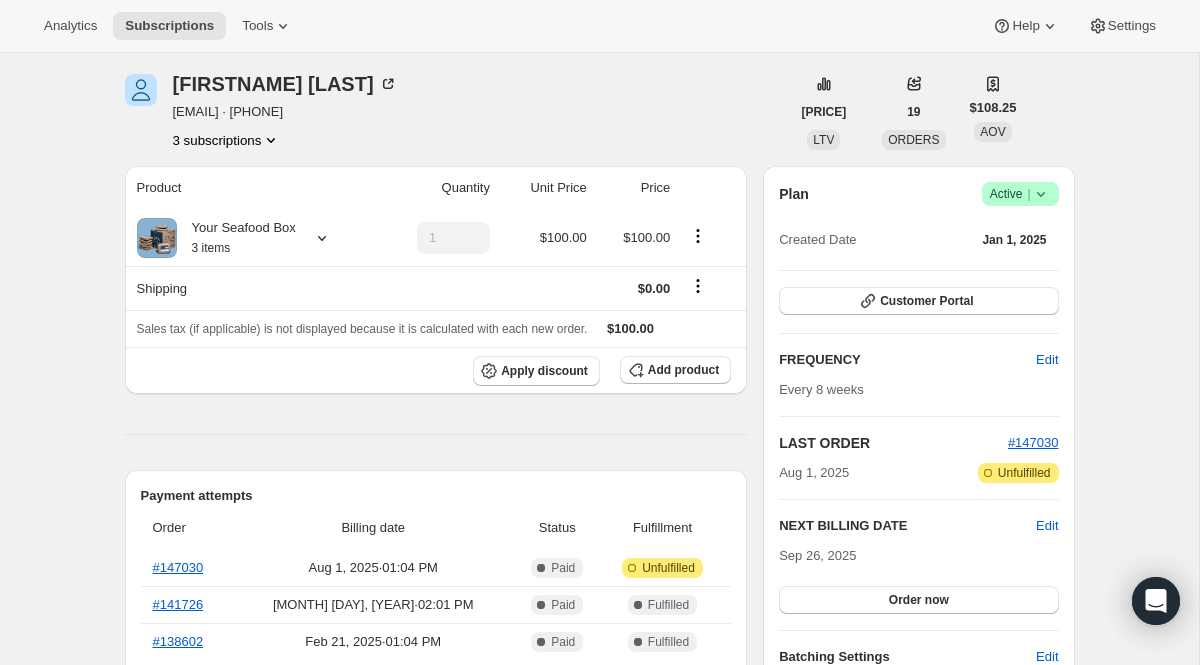 scroll, scrollTop: 0, scrollLeft: 0, axis: both 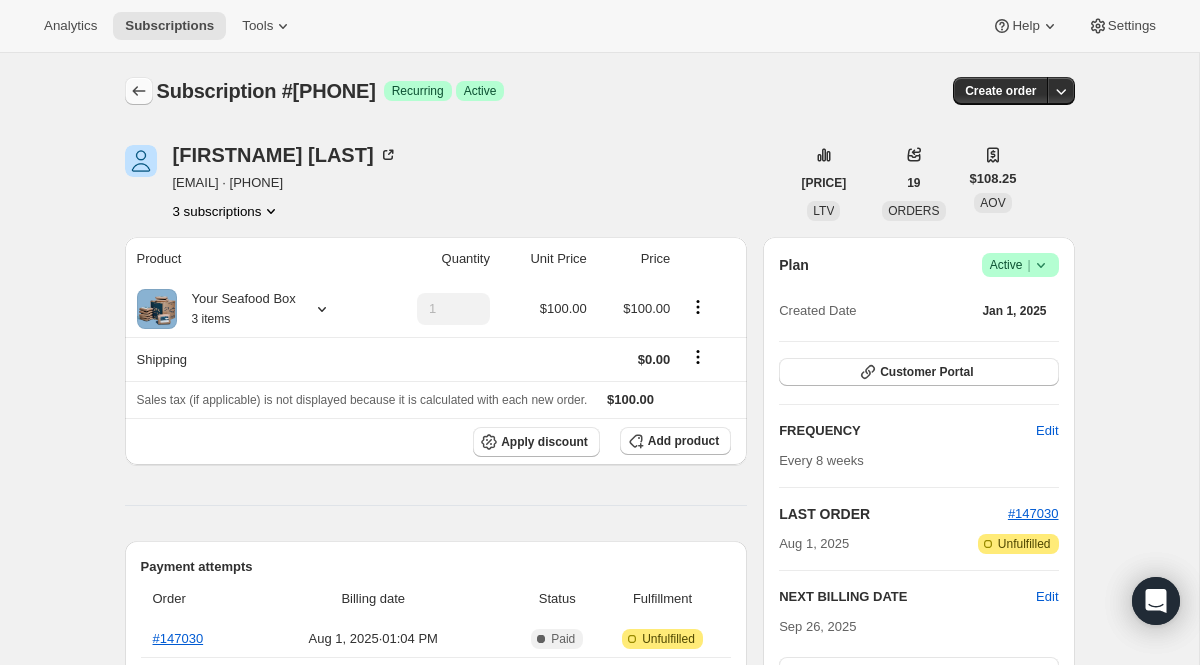 click at bounding box center [139, 91] 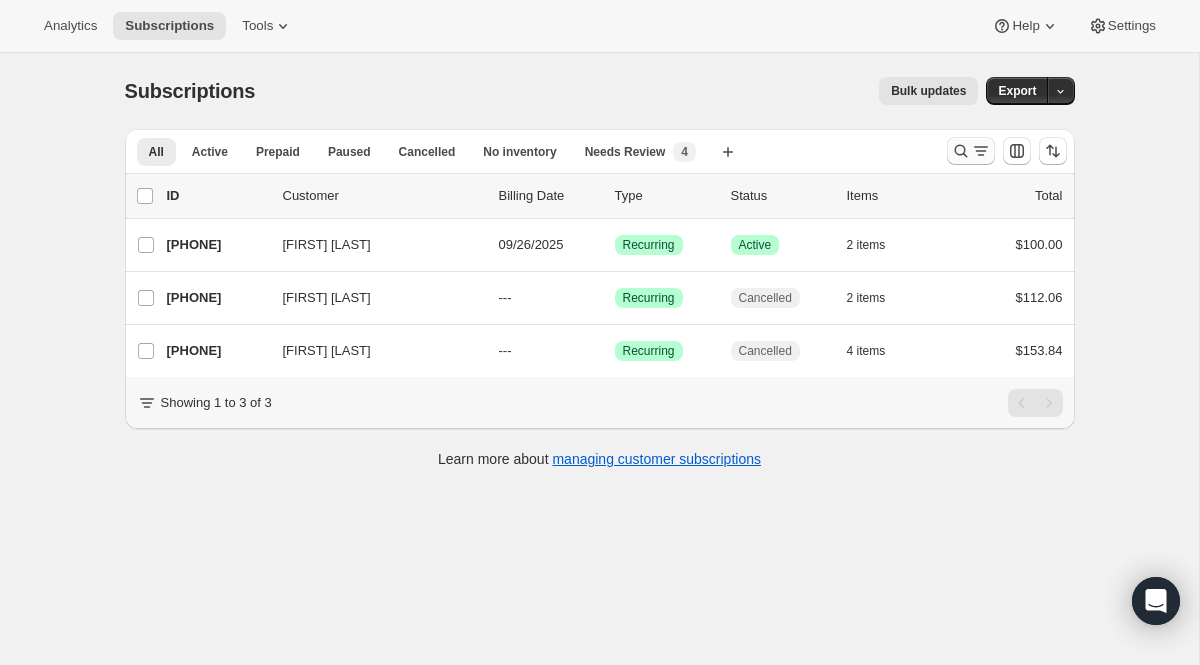 click at bounding box center [971, 151] 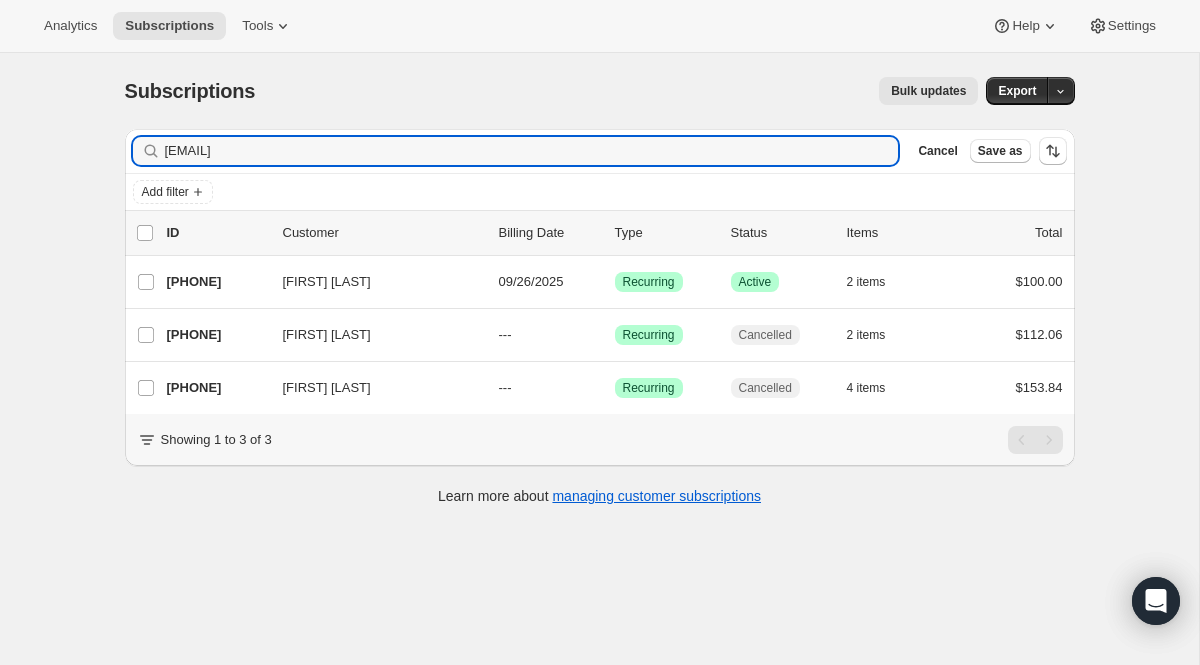 drag, startPoint x: 479, startPoint y: 160, endPoint x: 51, endPoint y: 85, distance: 434.52158 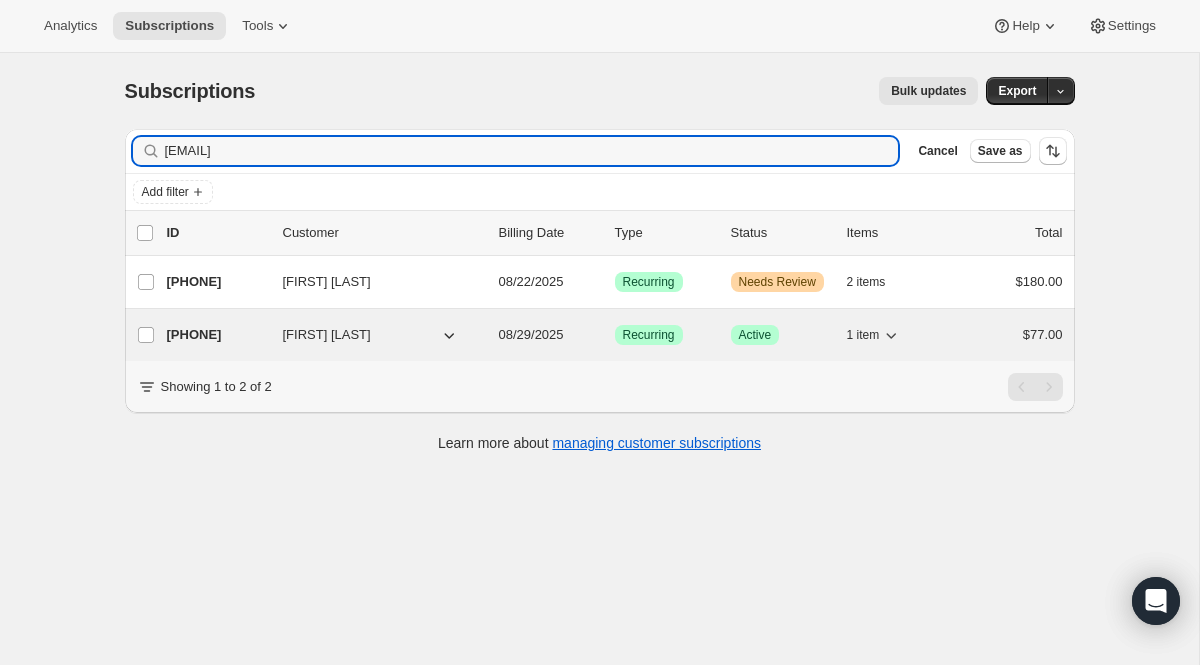 type on "[EMAIL]" 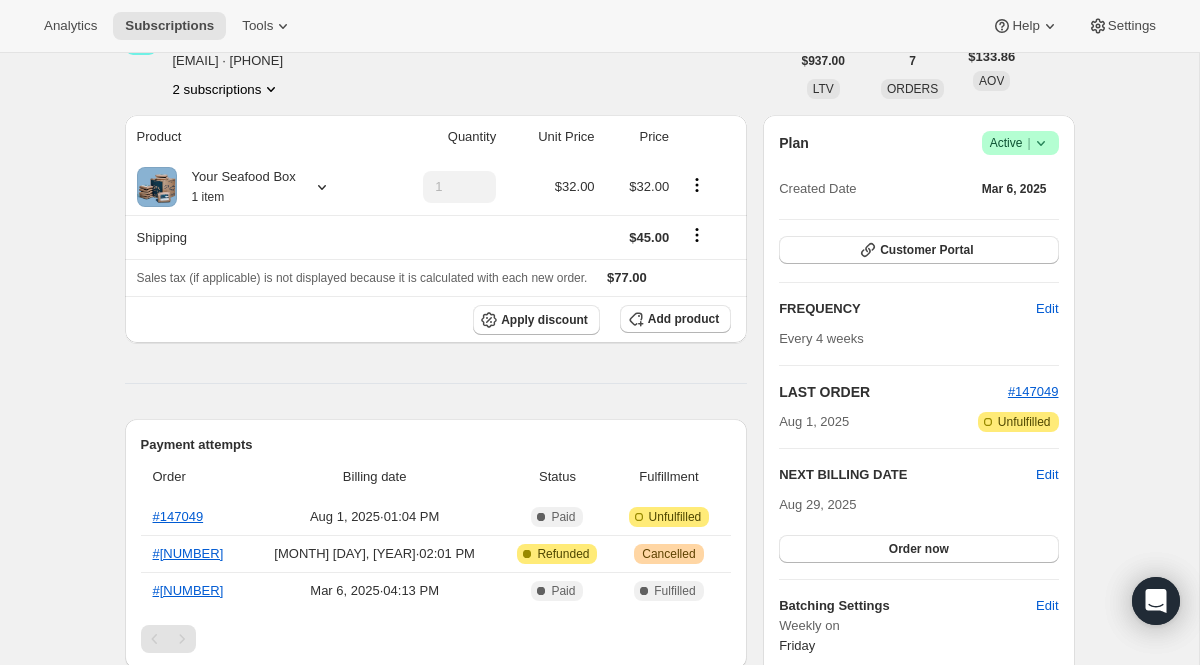 scroll, scrollTop: 0, scrollLeft: 0, axis: both 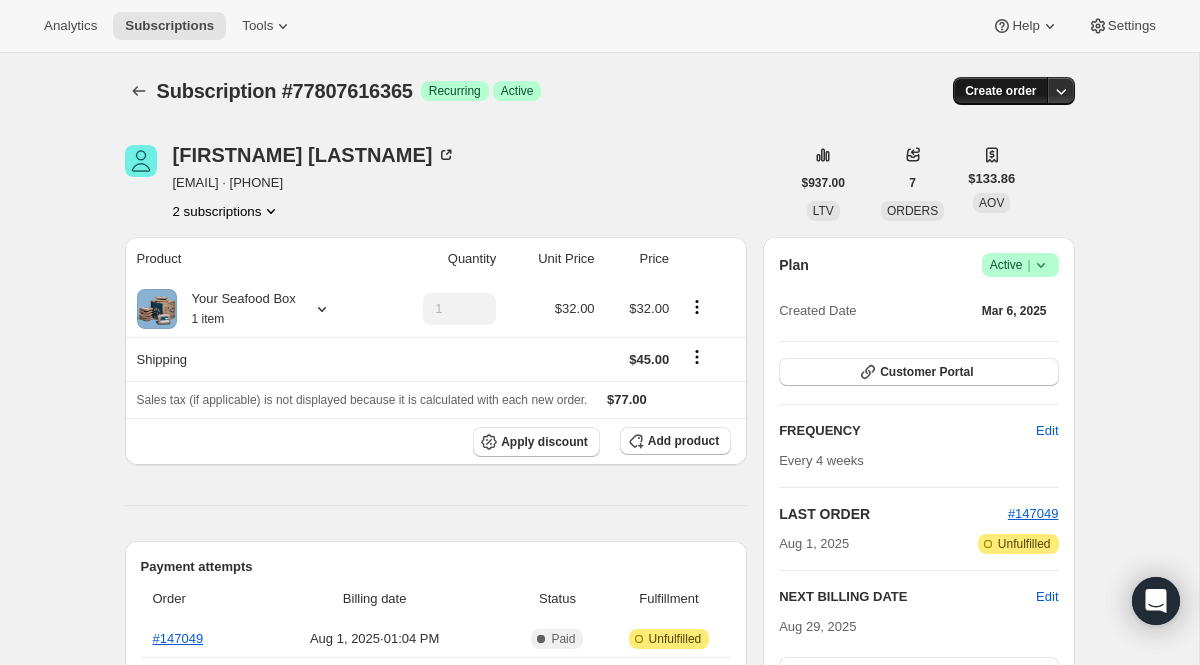 click on "Create order" at bounding box center [1000, 91] 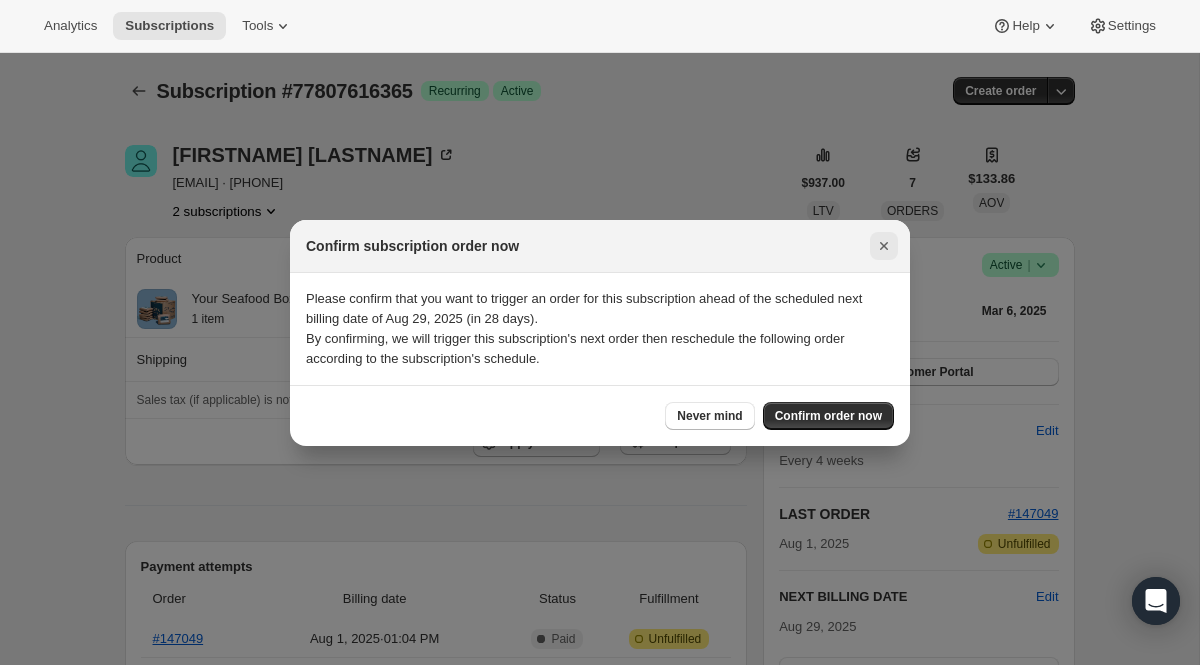 click at bounding box center [884, 246] 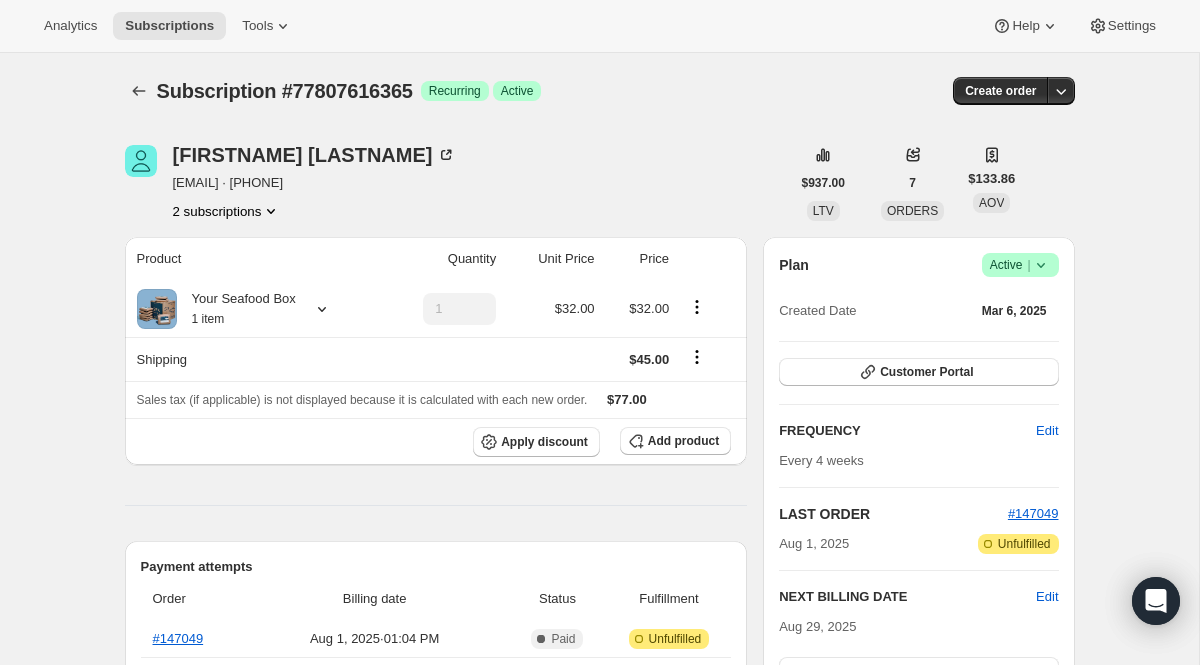 click on "Active |" at bounding box center [1020, 265] 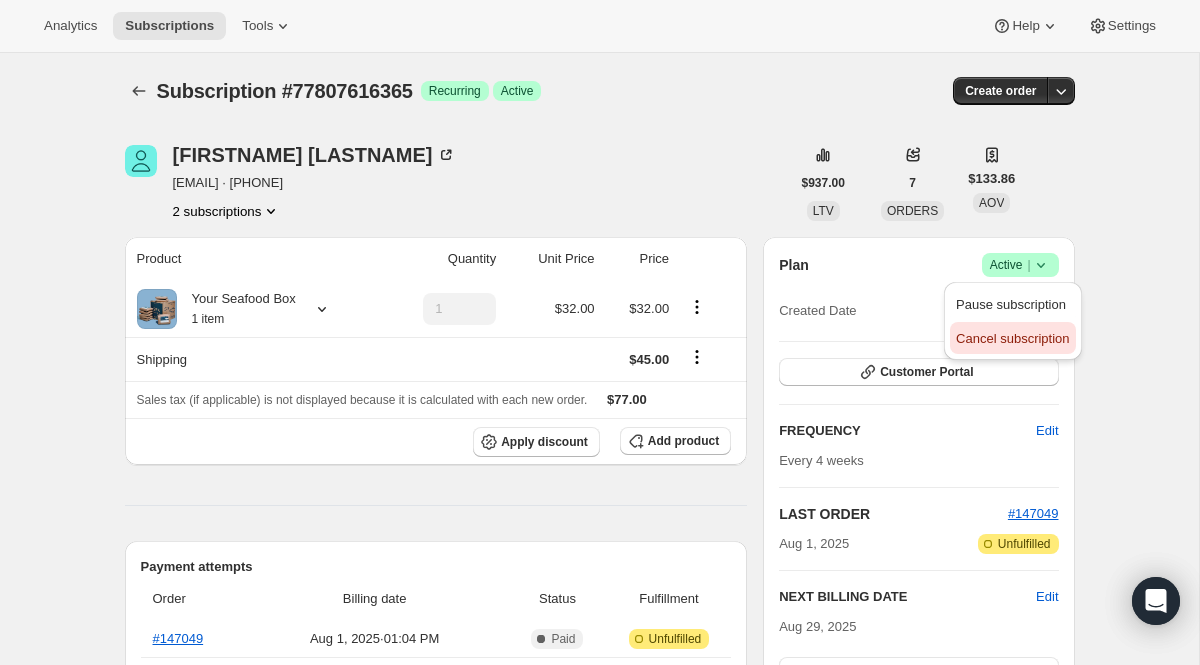 click on "Cancel subscription" at bounding box center [1012, 338] 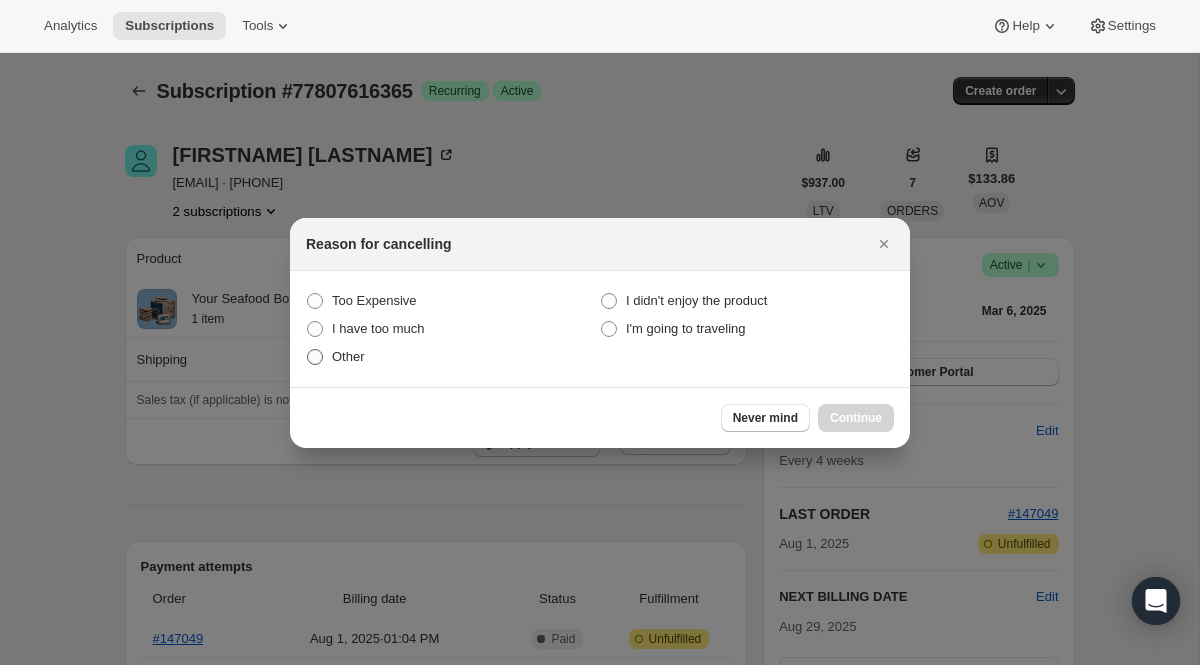 click on "Other" at bounding box center [453, 357] 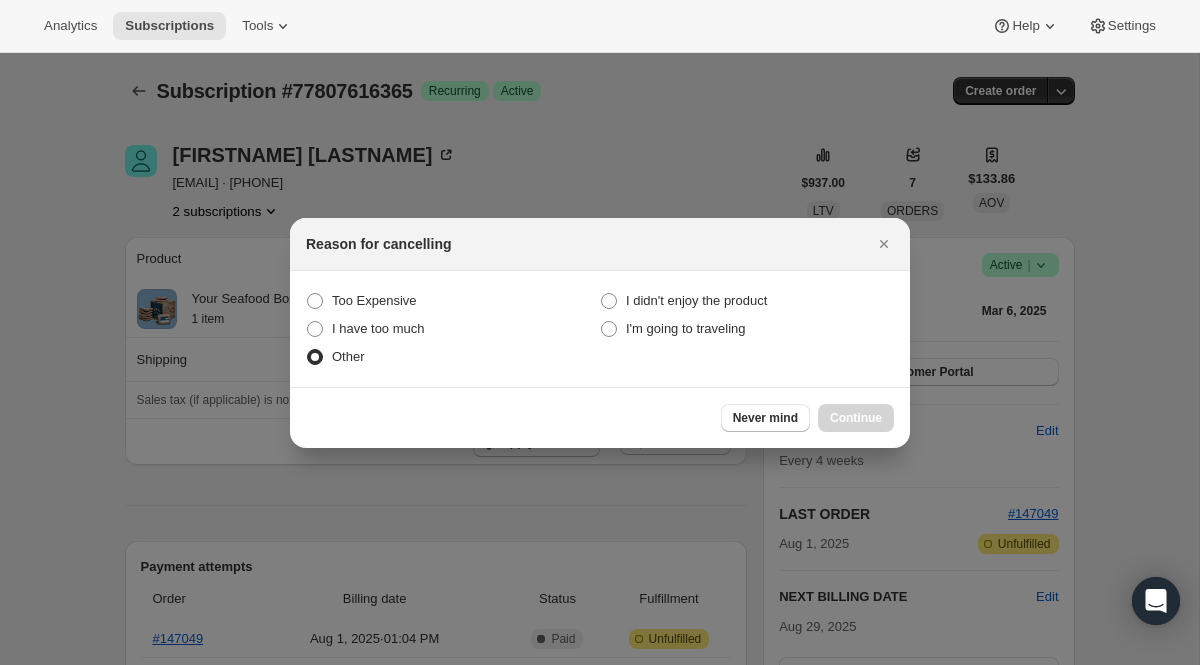 radio on "true" 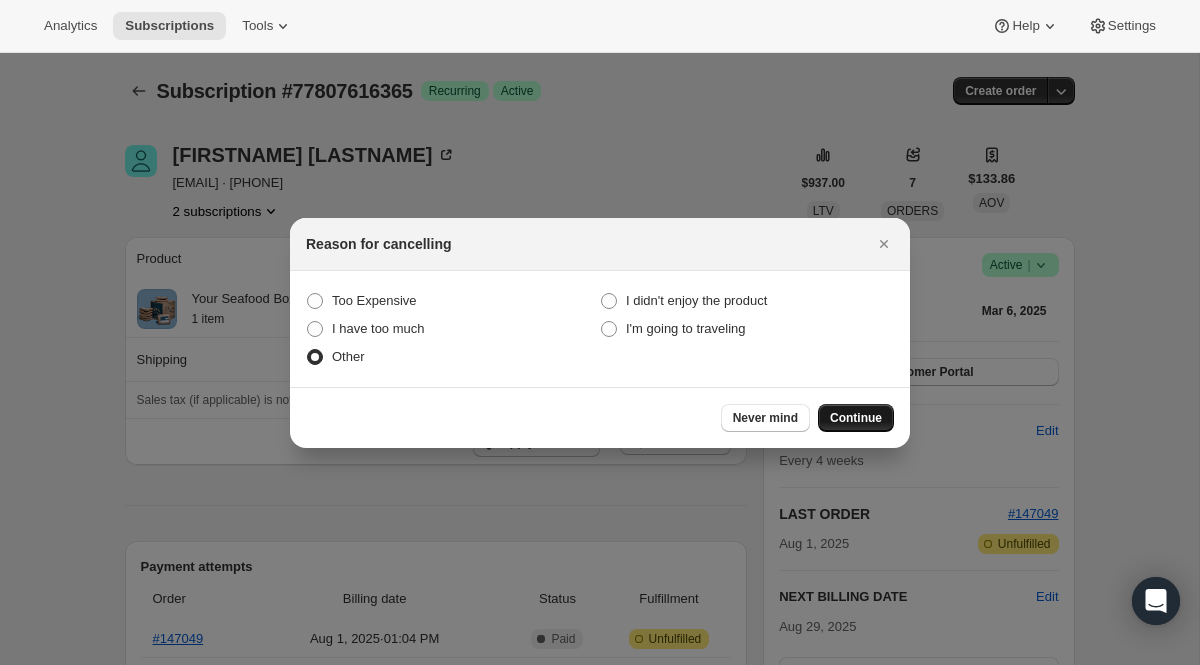 click on "Continue" at bounding box center [856, 418] 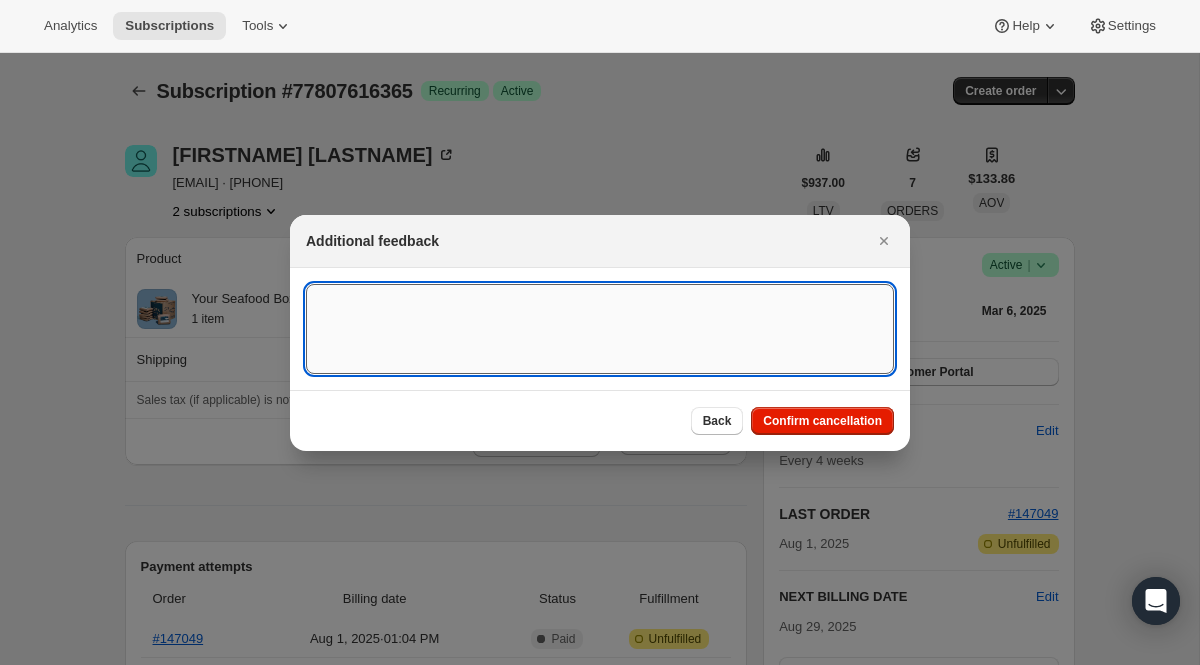 click at bounding box center (600, 329) 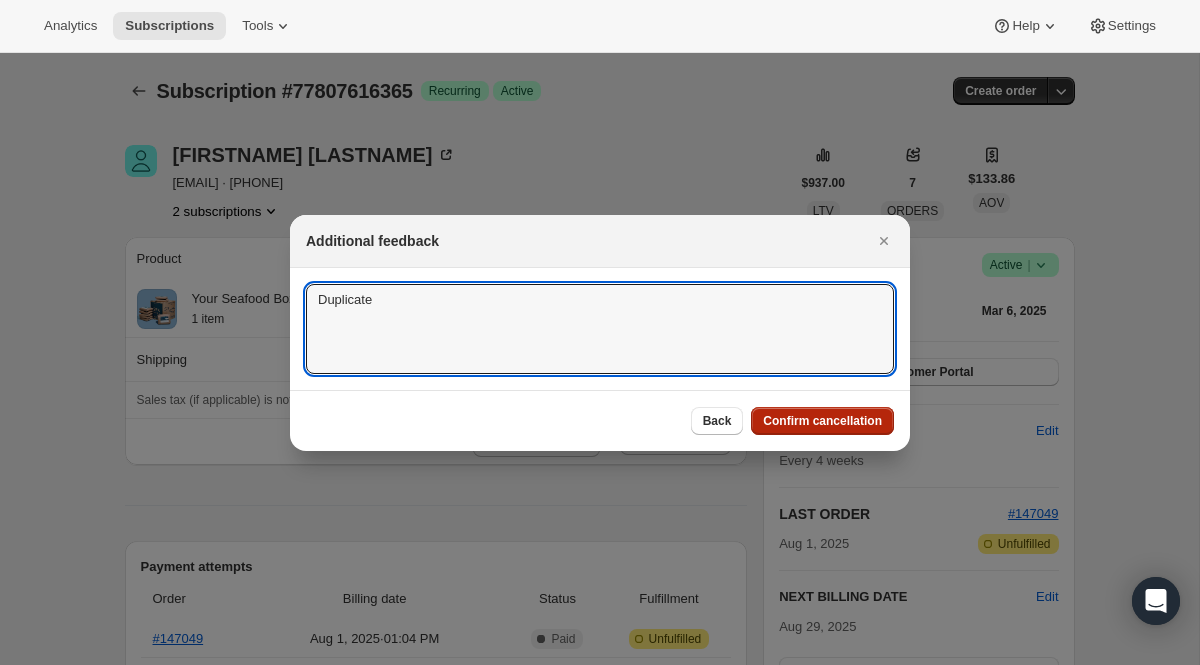 type on "Duplicate" 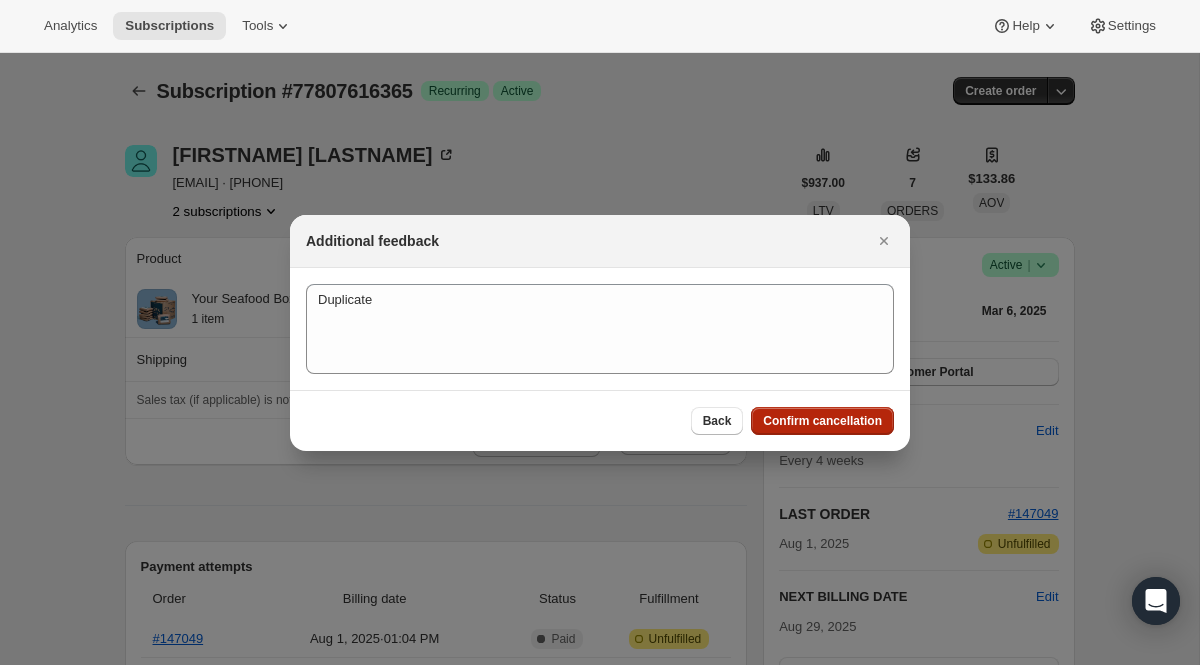 click on "Confirm cancellation" at bounding box center [822, 421] 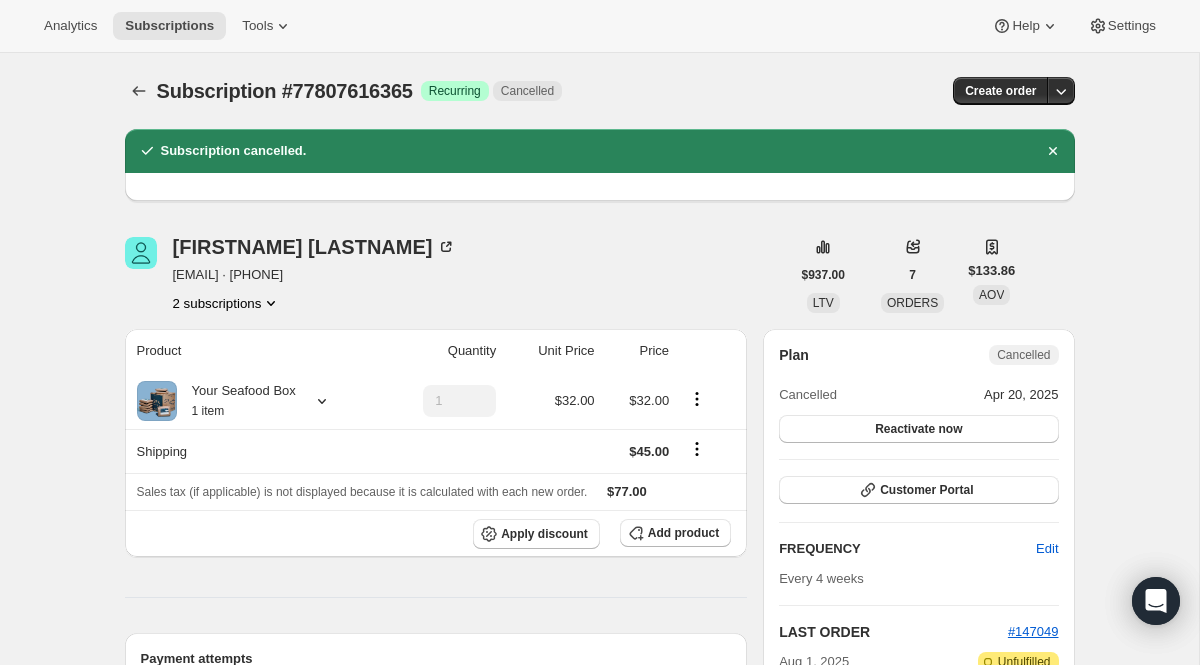click on "2 subscriptions" at bounding box center [227, 303] 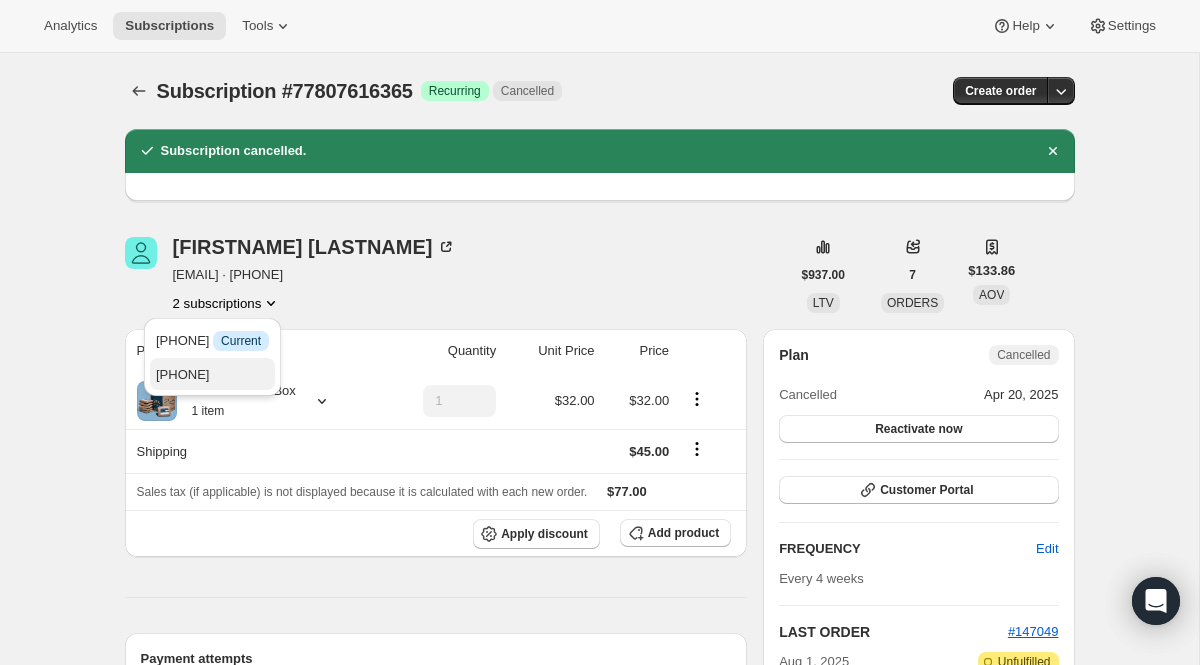 click on "[PHONE]" at bounding box center [212, 375] 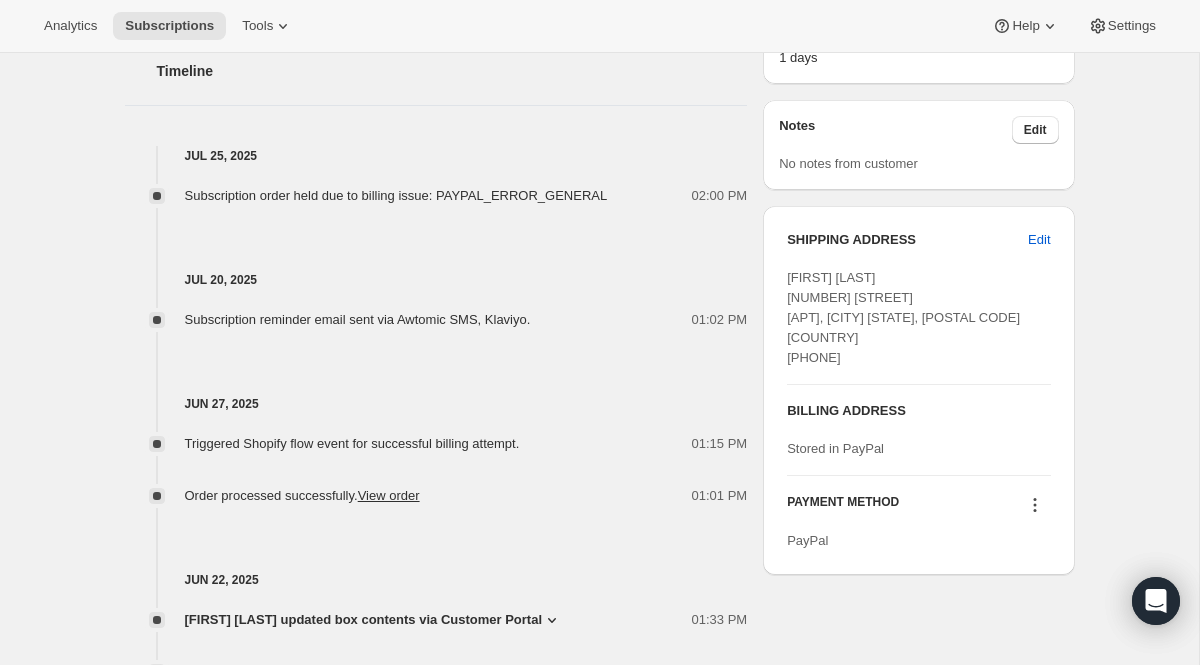 scroll, scrollTop: 1118, scrollLeft: 0, axis: vertical 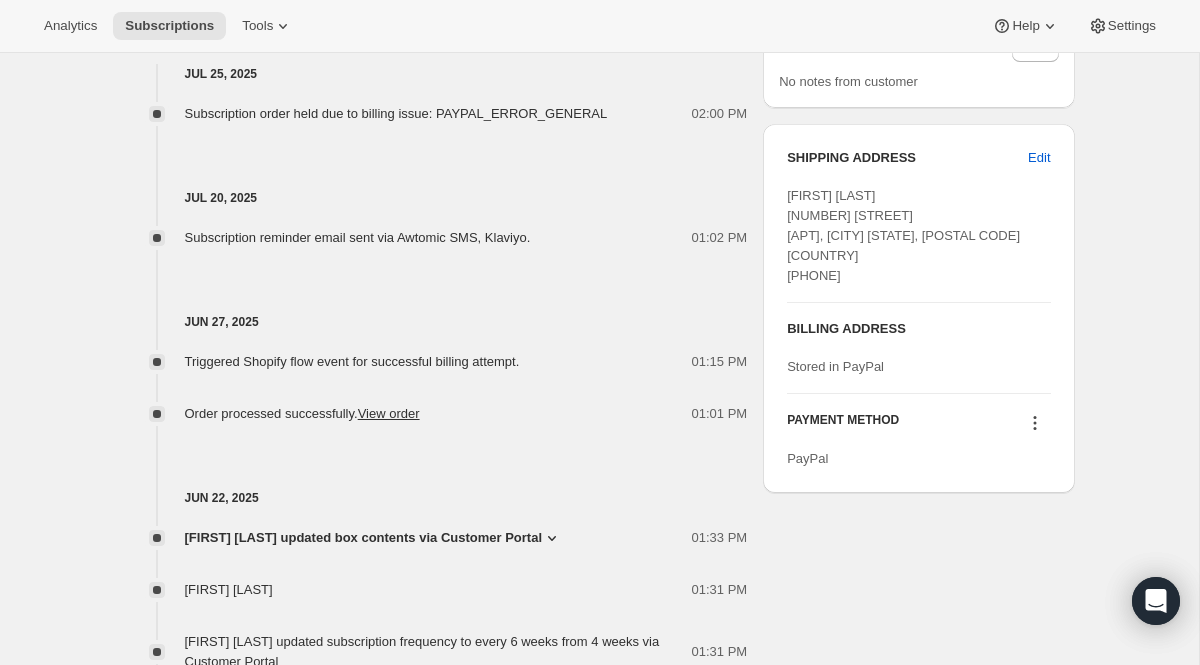 click at bounding box center (1035, 423) 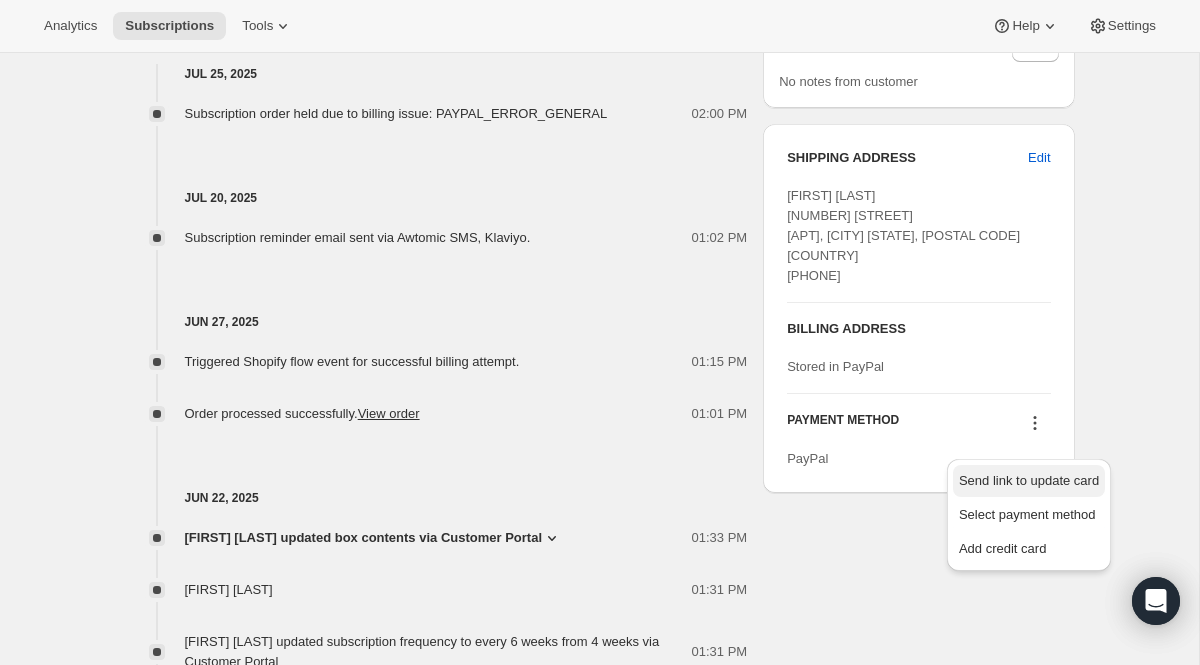 click on "Send link to update card" at bounding box center (1029, 481) 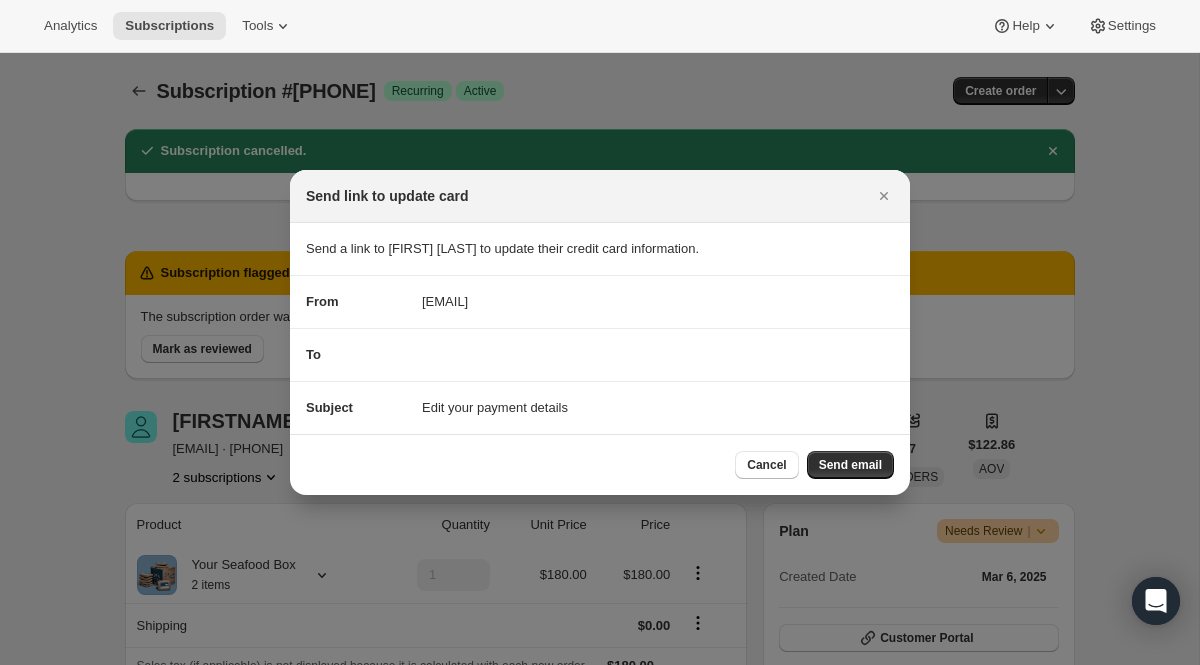 scroll, scrollTop: 0, scrollLeft: 0, axis: both 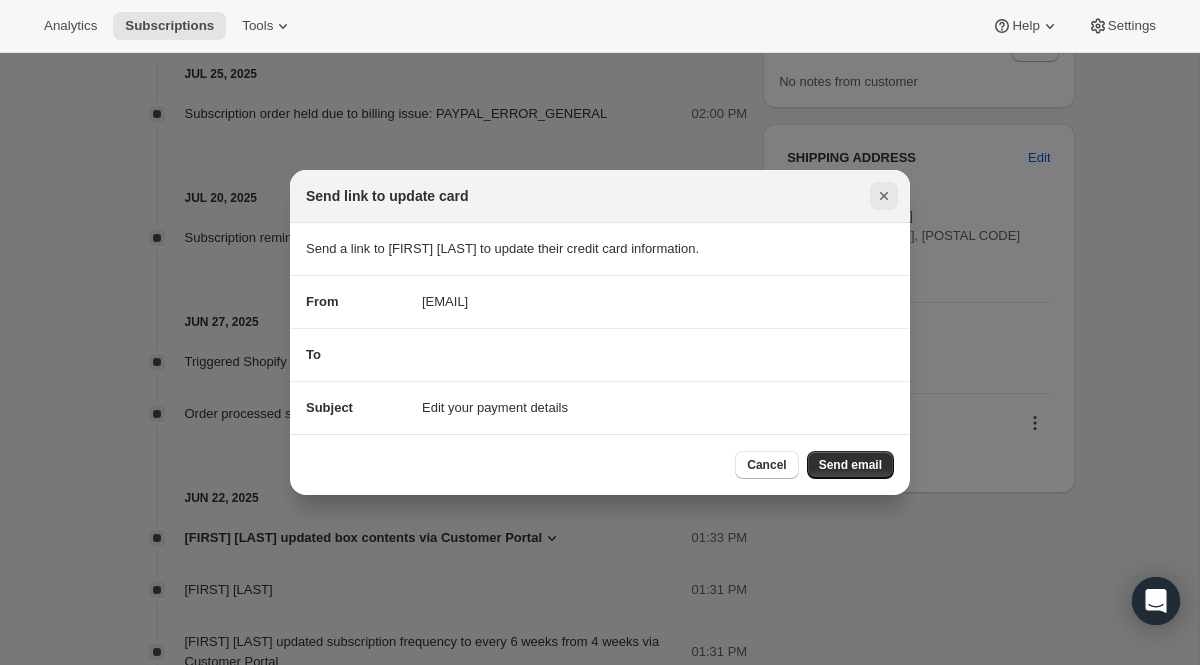 click 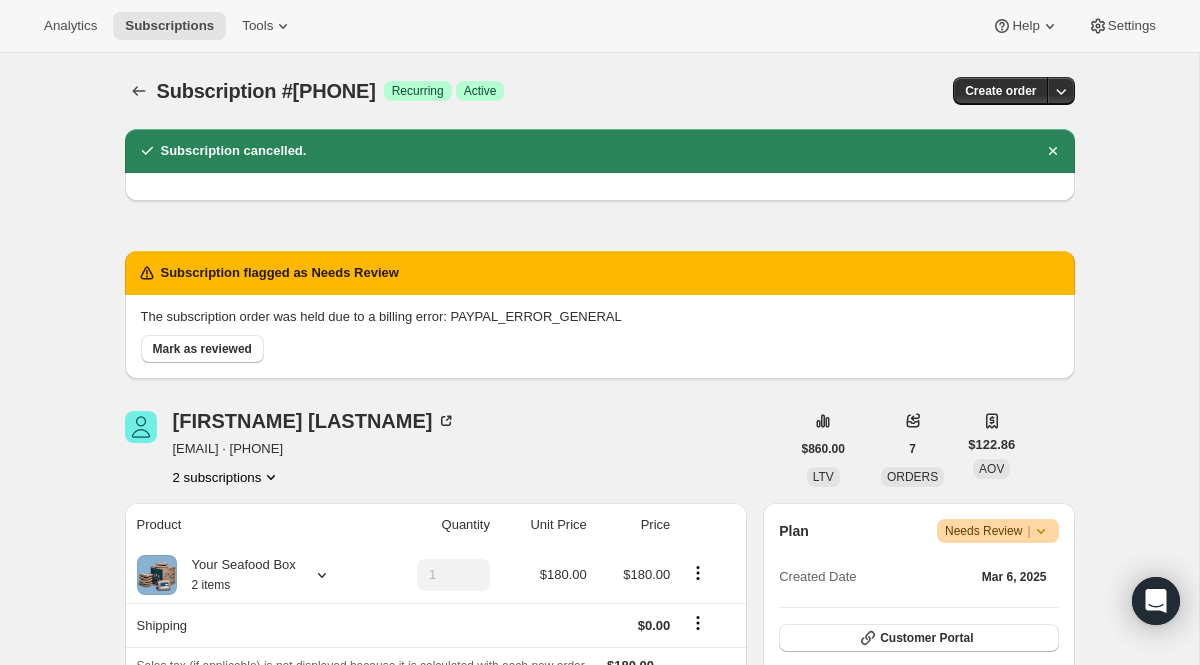 scroll, scrollTop: 1118, scrollLeft: 0, axis: vertical 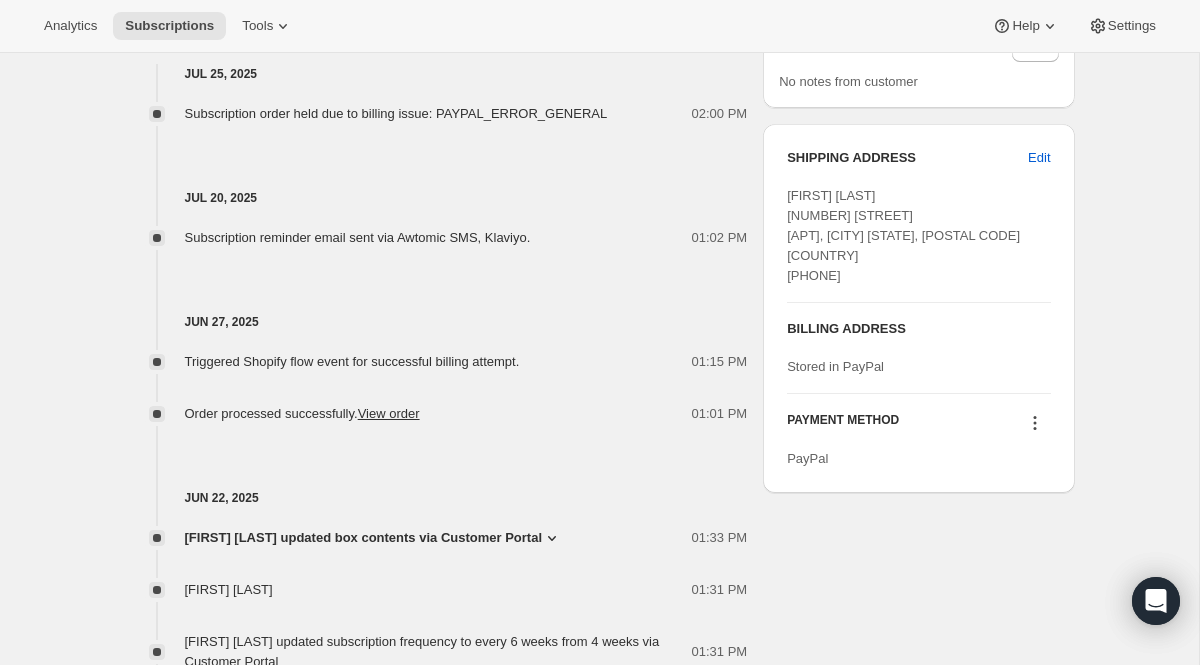 click 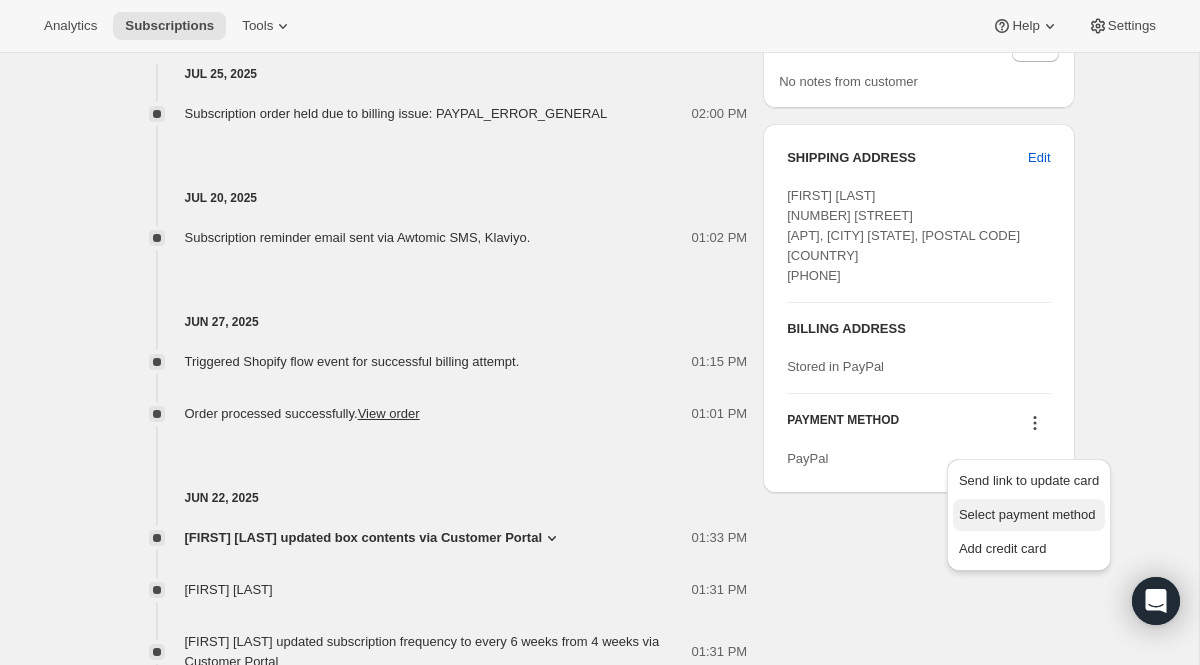 click on "Select payment method" at bounding box center (1029, 515) 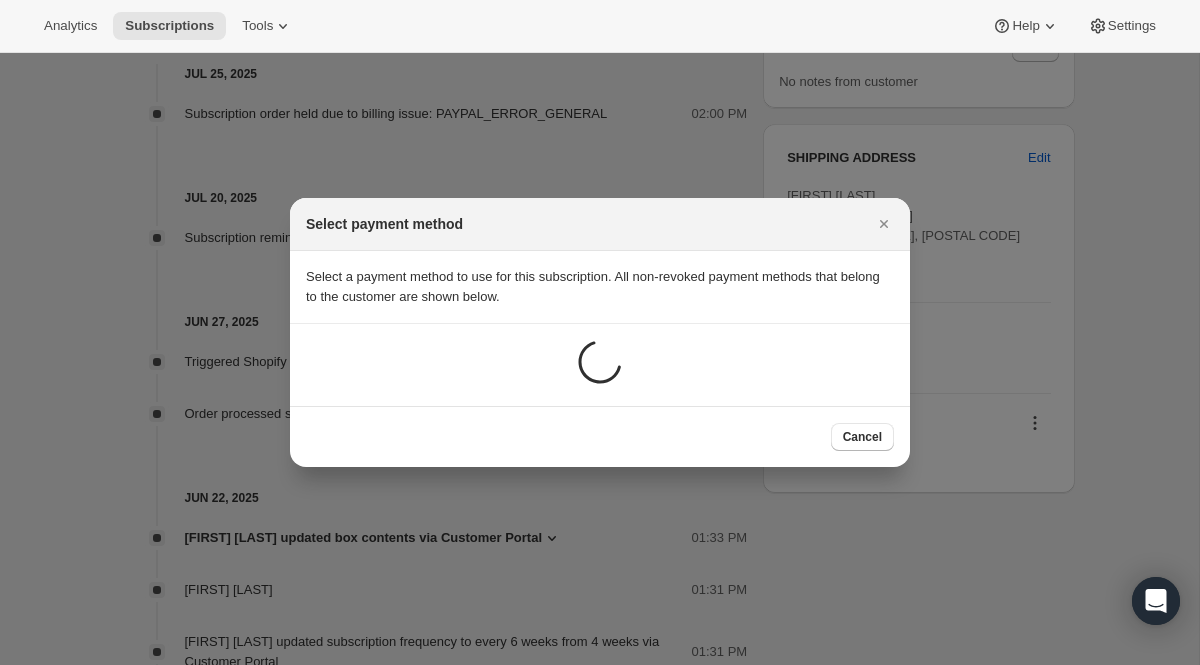 scroll, scrollTop: 0, scrollLeft: 0, axis: both 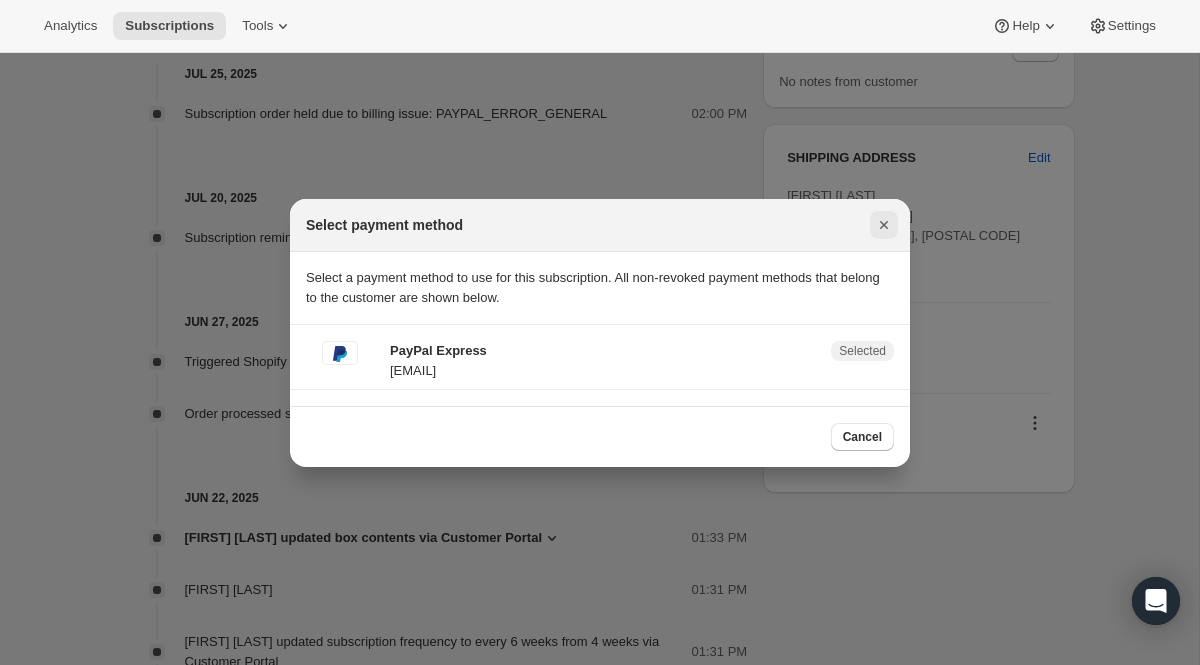 click 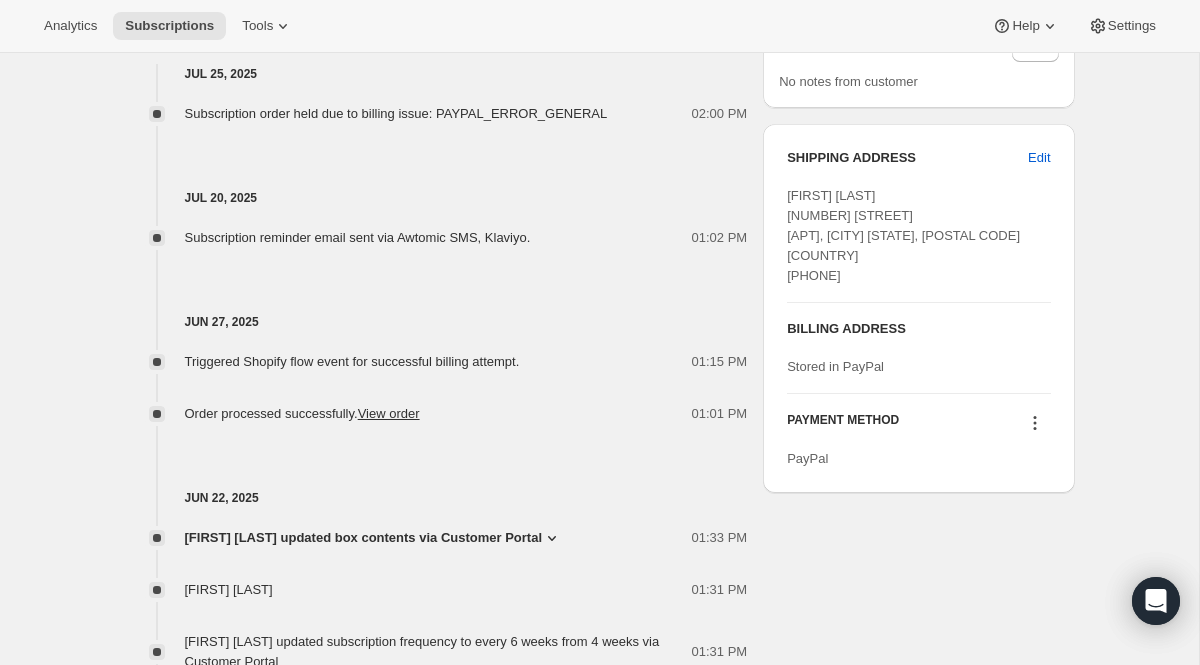 click 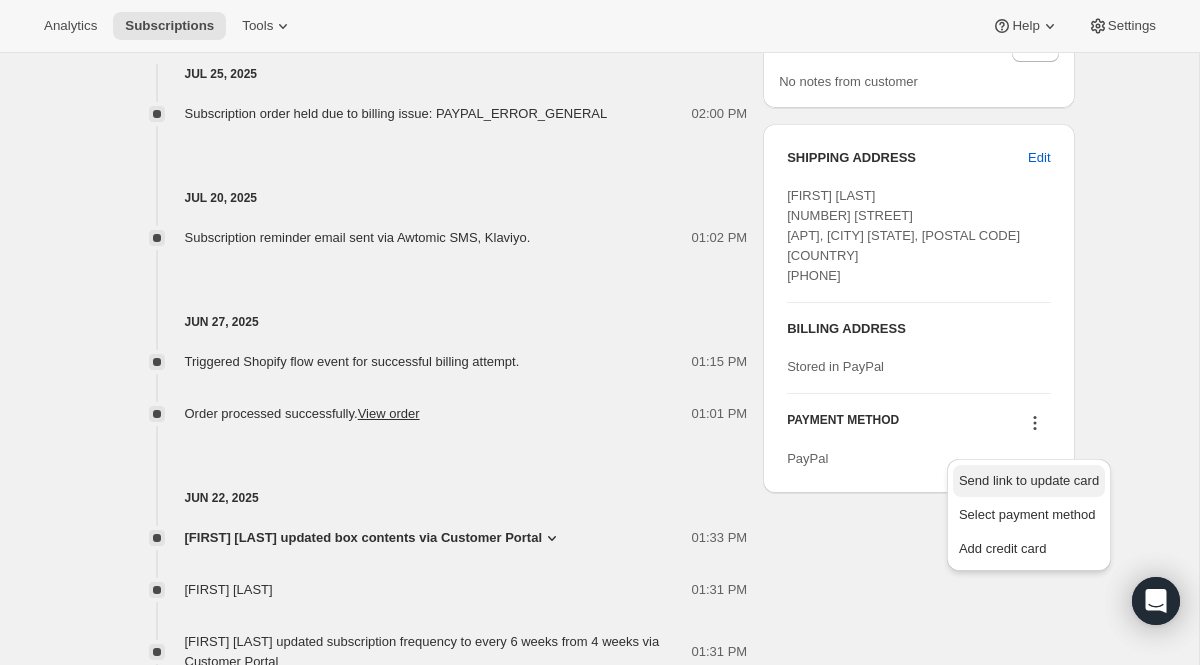 click on "Send link to update card" at bounding box center [1029, 480] 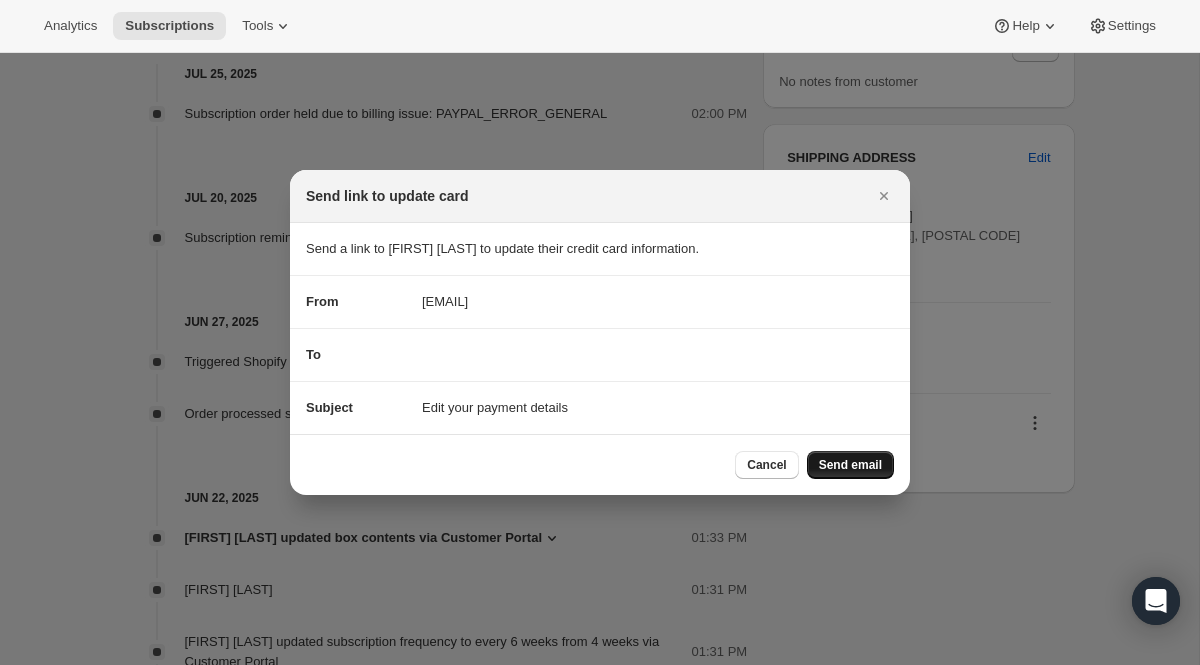 click on "Send email" at bounding box center [850, 465] 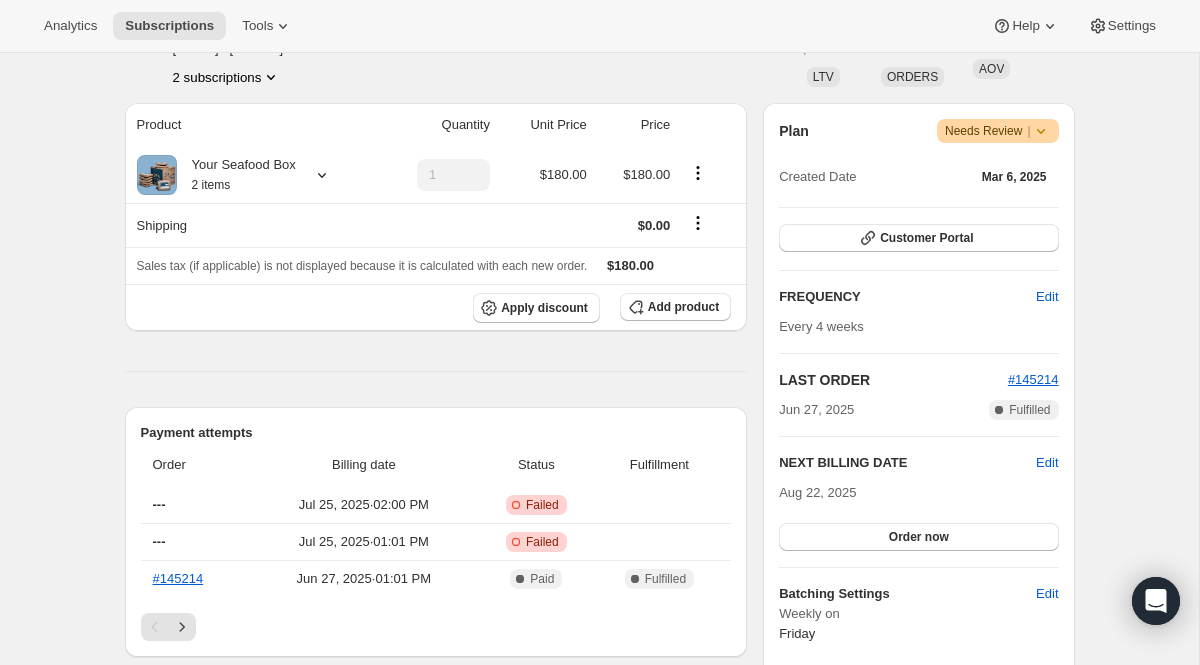 scroll, scrollTop: 0, scrollLeft: 0, axis: both 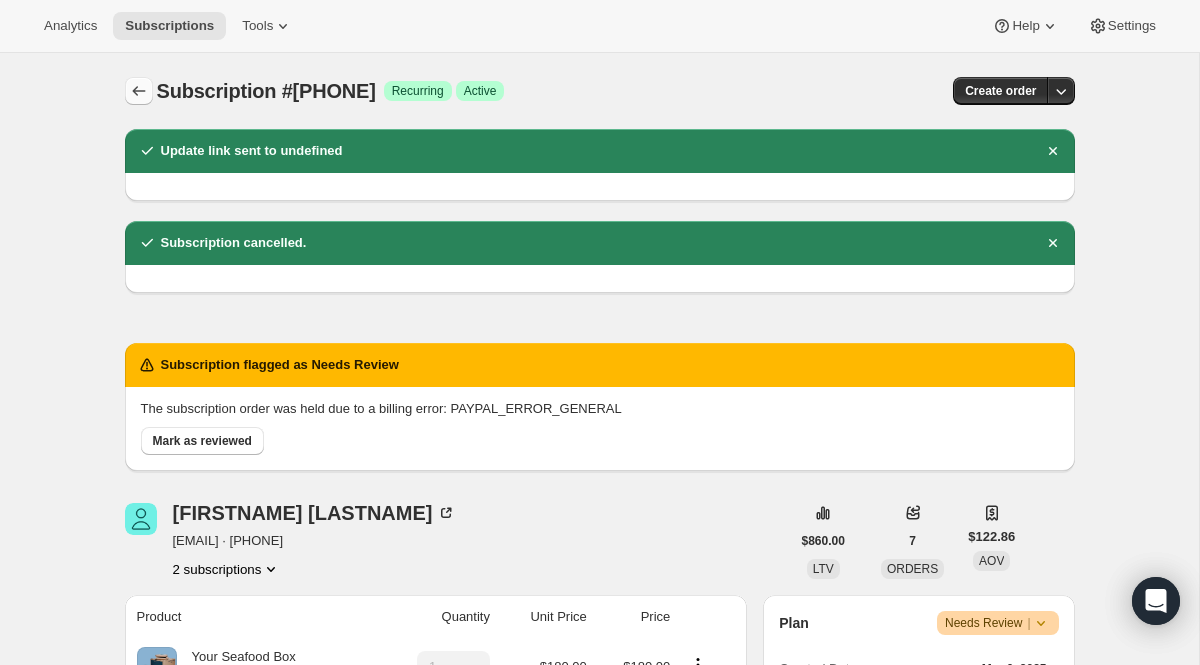 click 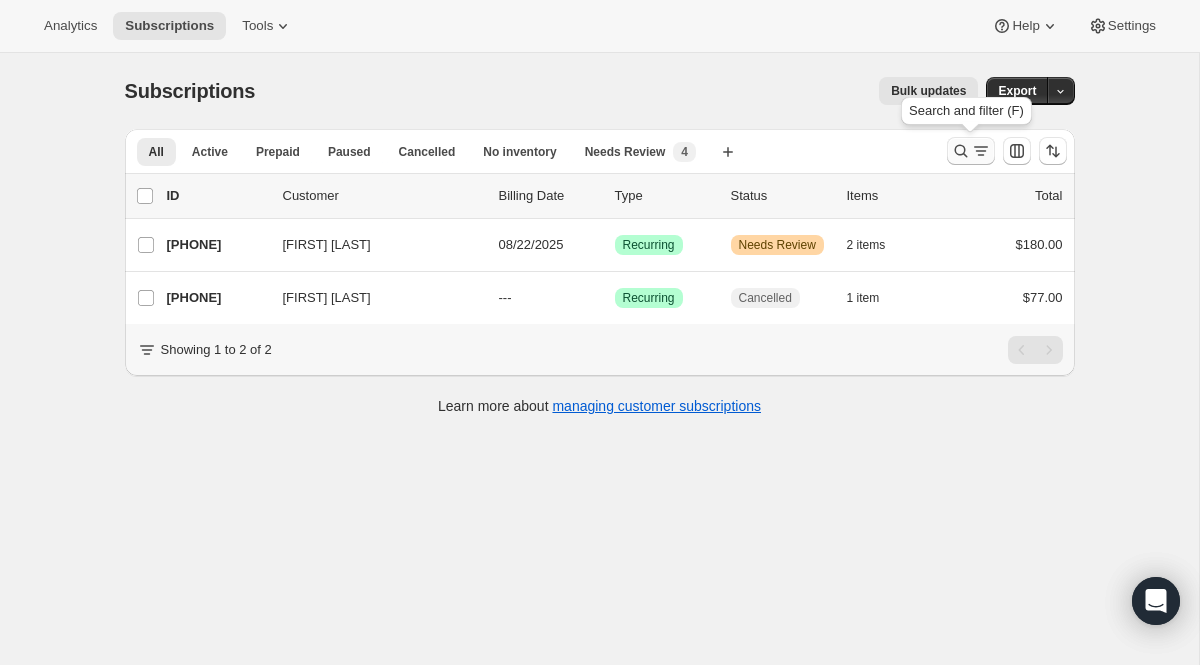 click 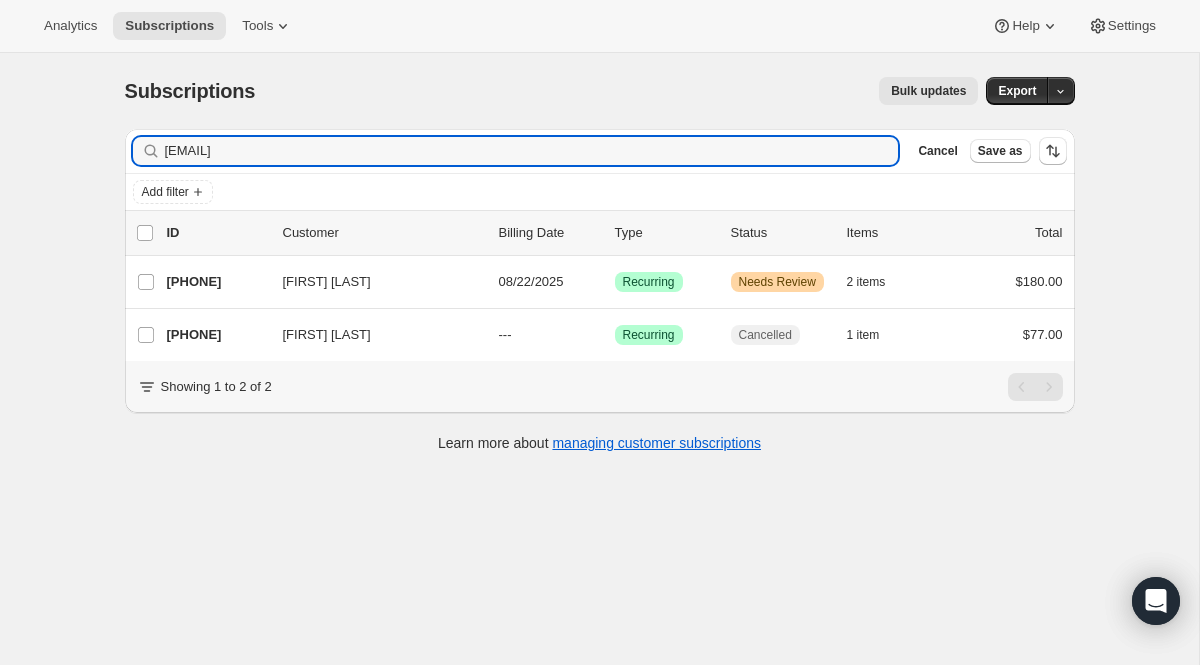 drag, startPoint x: 456, startPoint y: 159, endPoint x: 30, endPoint y: 112, distance: 428.58487 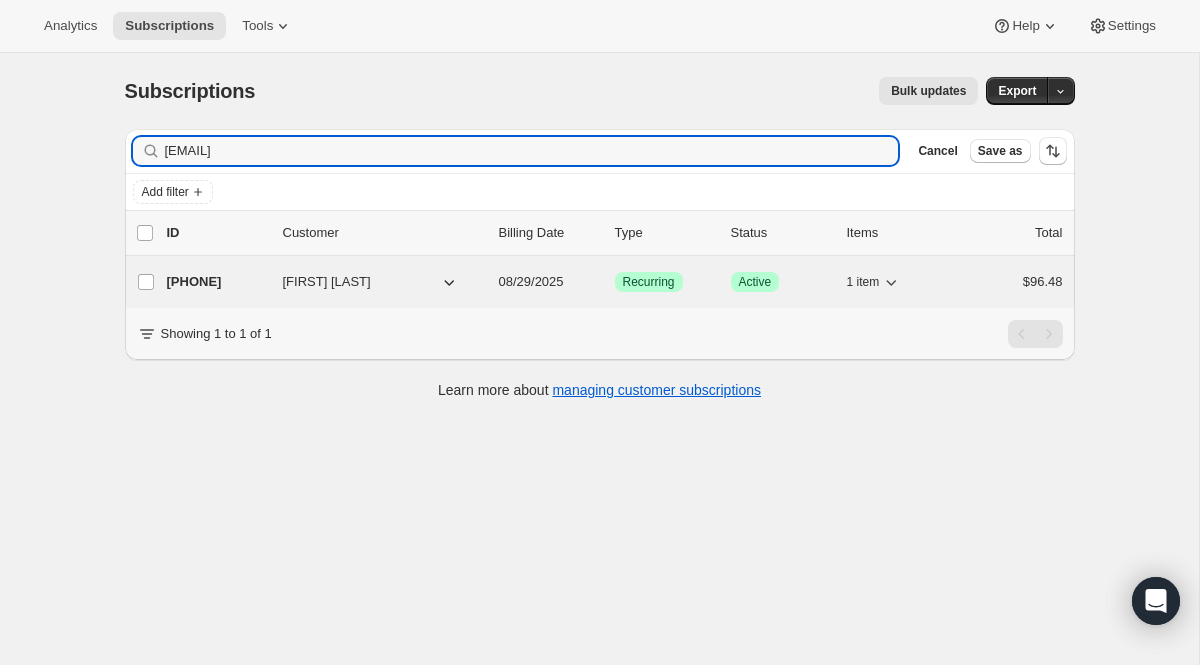 type on "[EMAIL]" 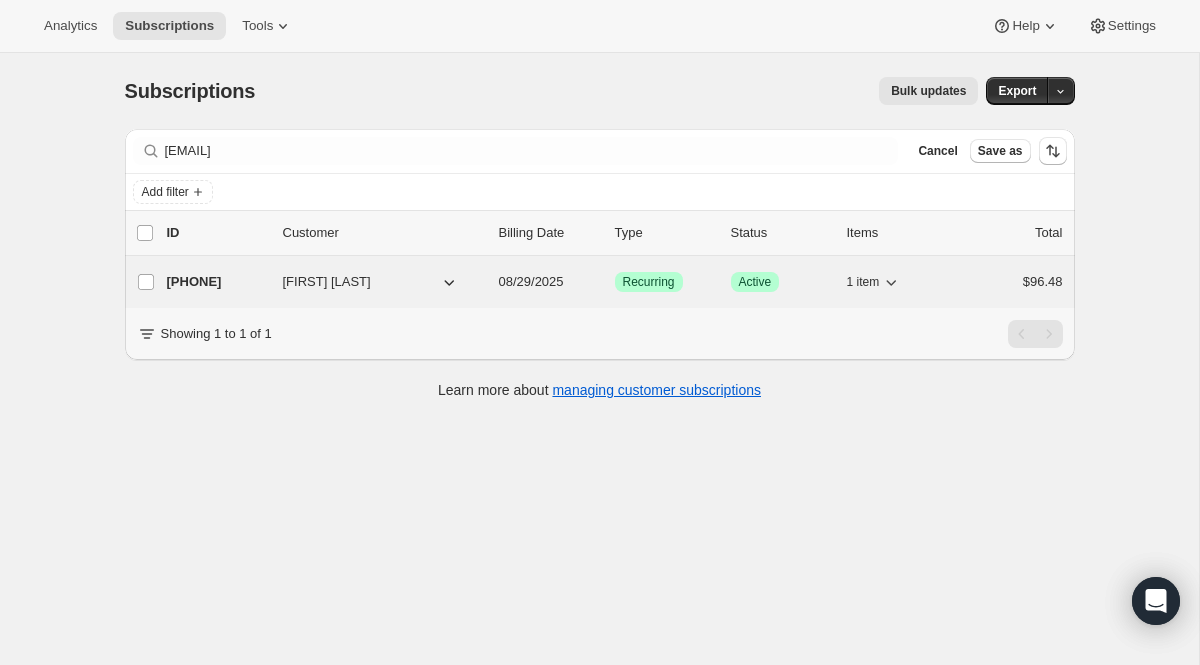 click on "Recurring" at bounding box center [649, 282] 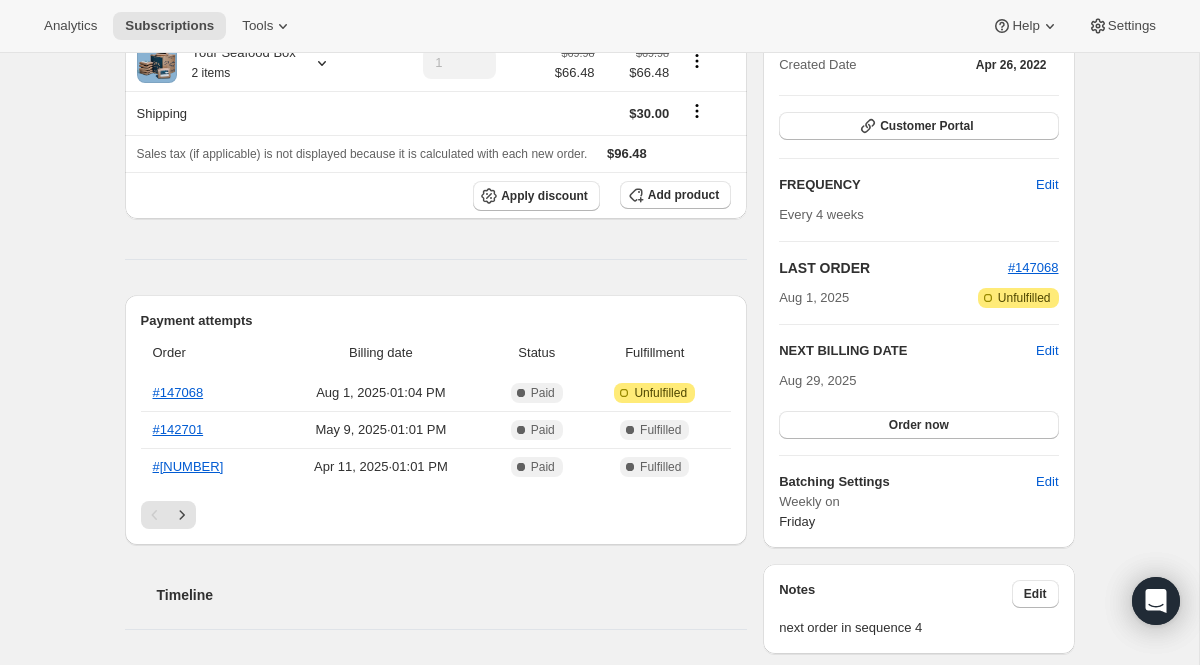 scroll, scrollTop: 212, scrollLeft: 0, axis: vertical 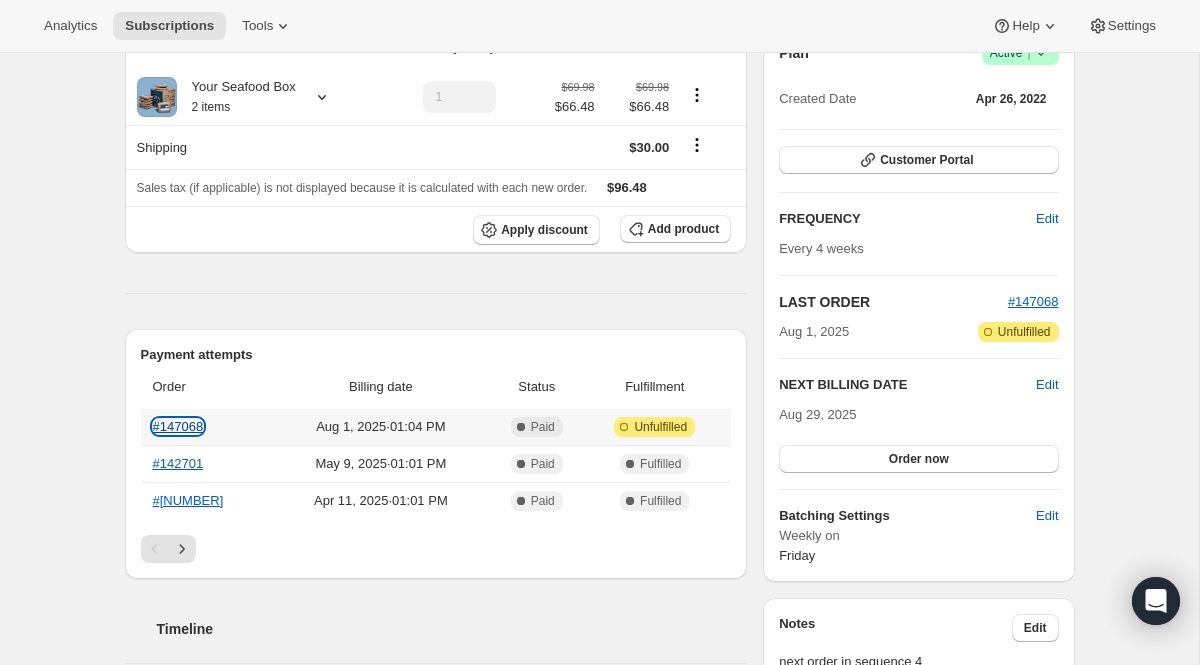 click on "#147068" at bounding box center (178, 426) 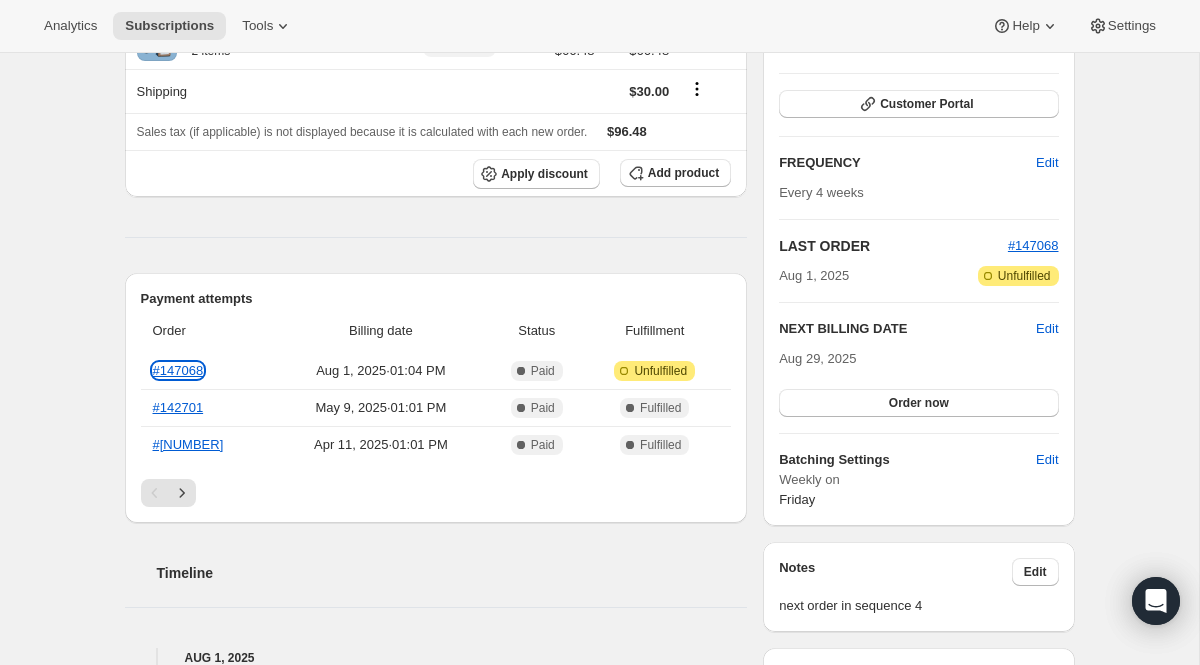 scroll, scrollTop: 269, scrollLeft: 0, axis: vertical 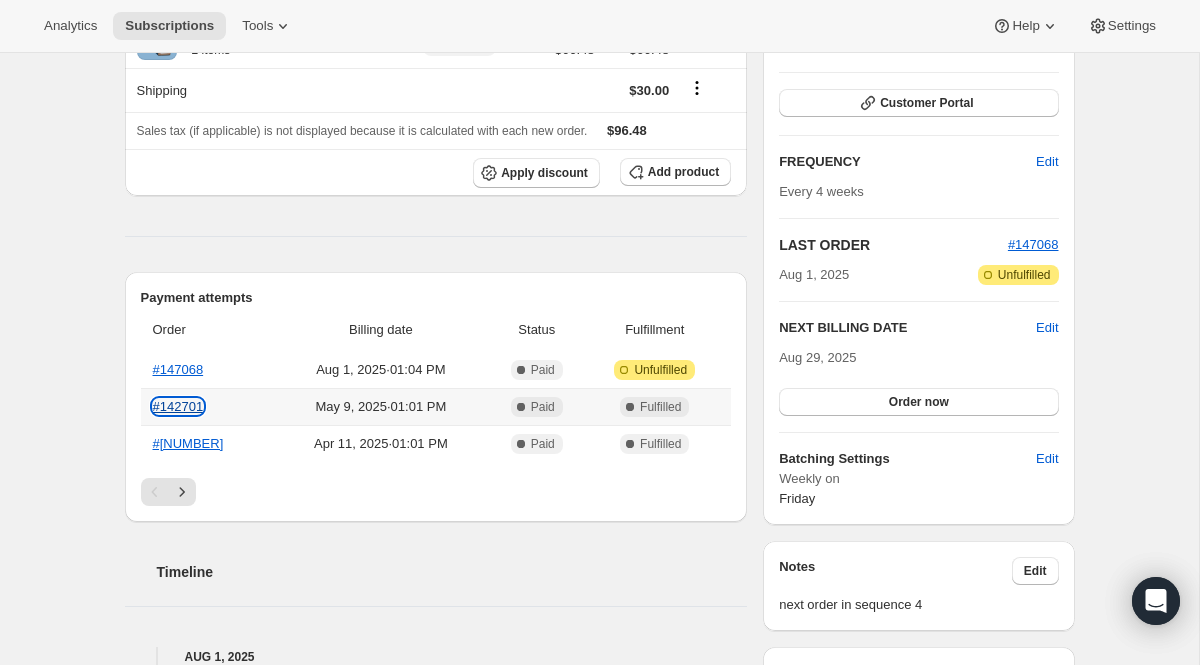 click on "#142701" at bounding box center (178, 406) 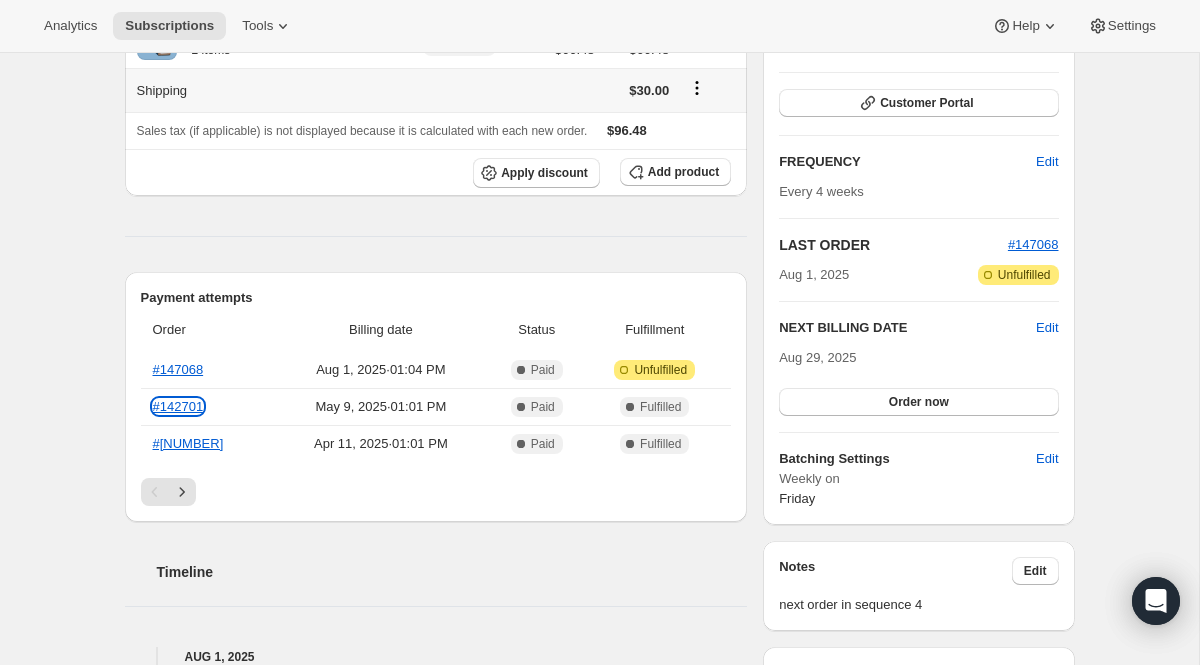 scroll, scrollTop: 0, scrollLeft: 0, axis: both 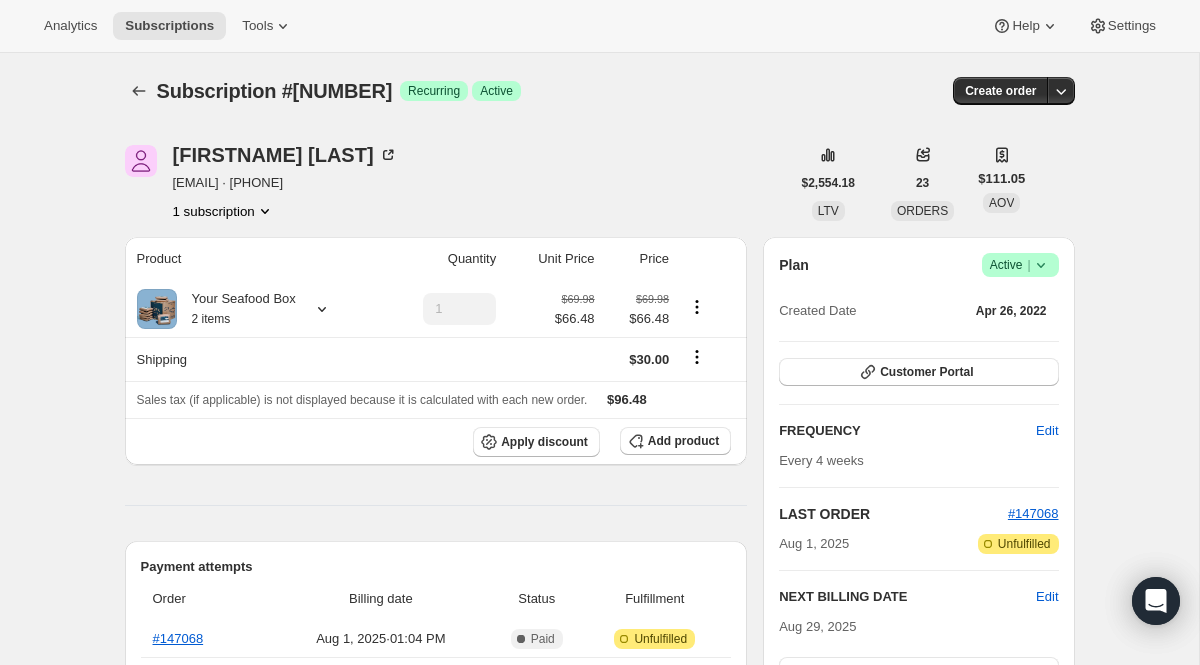 click at bounding box center [141, 91] 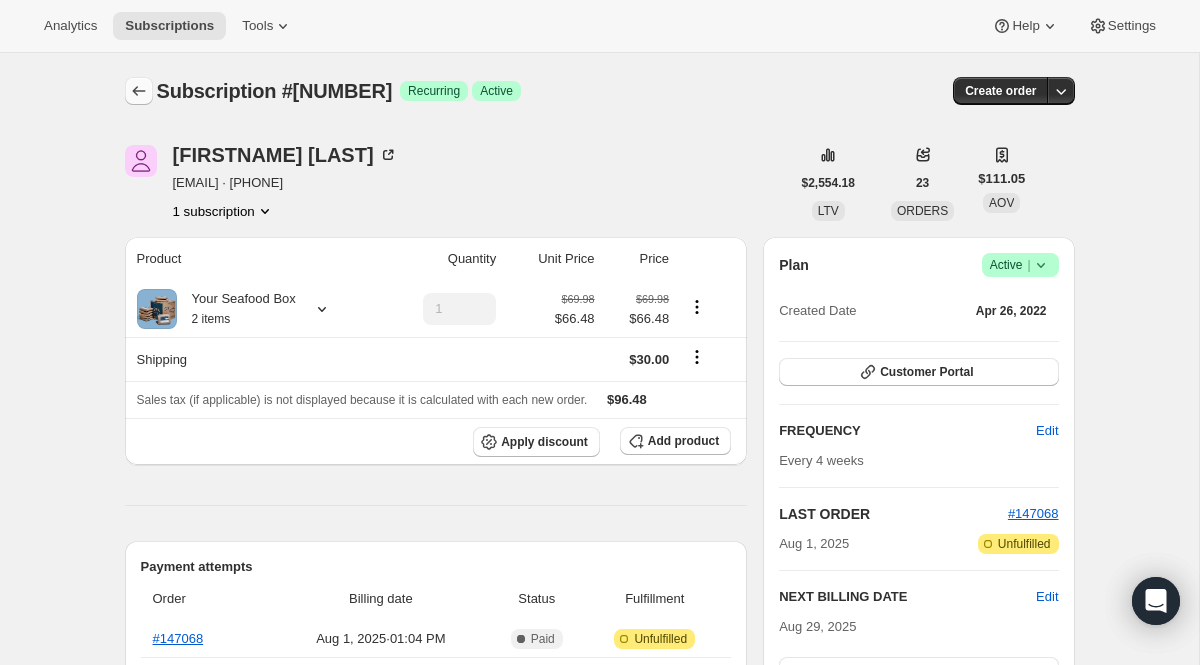 click 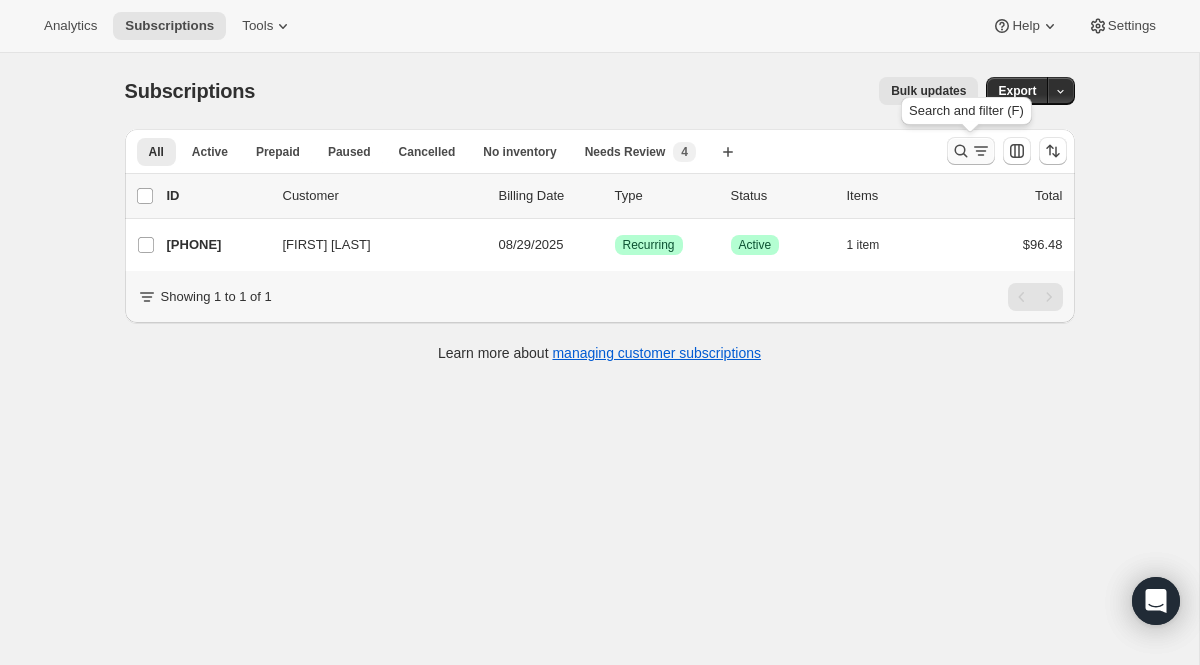 click 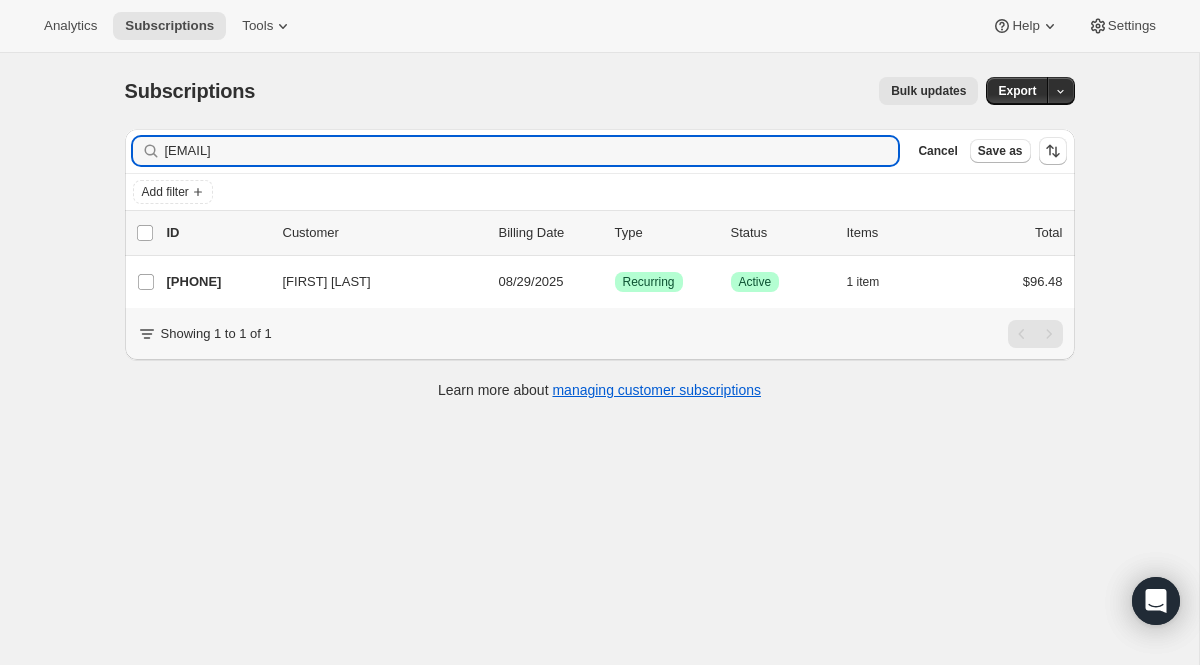drag, startPoint x: 413, startPoint y: 145, endPoint x: 83, endPoint y: 99, distance: 333.19064 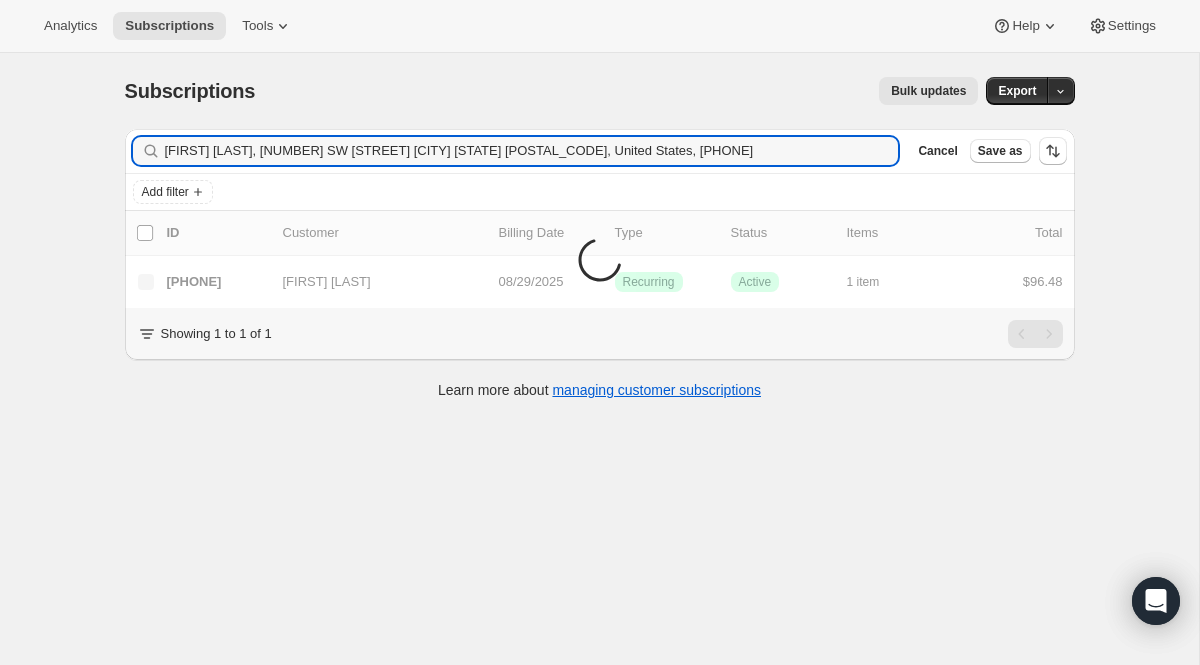 type on "[EMAIL]" 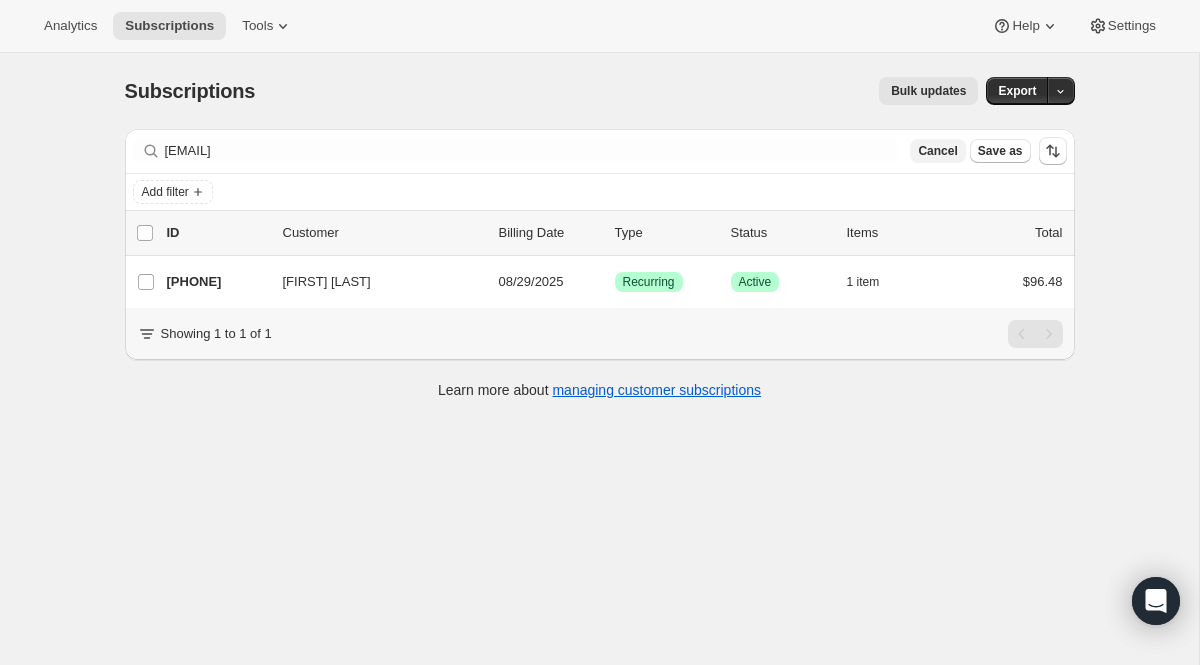 click on "Cancel" at bounding box center (937, 151) 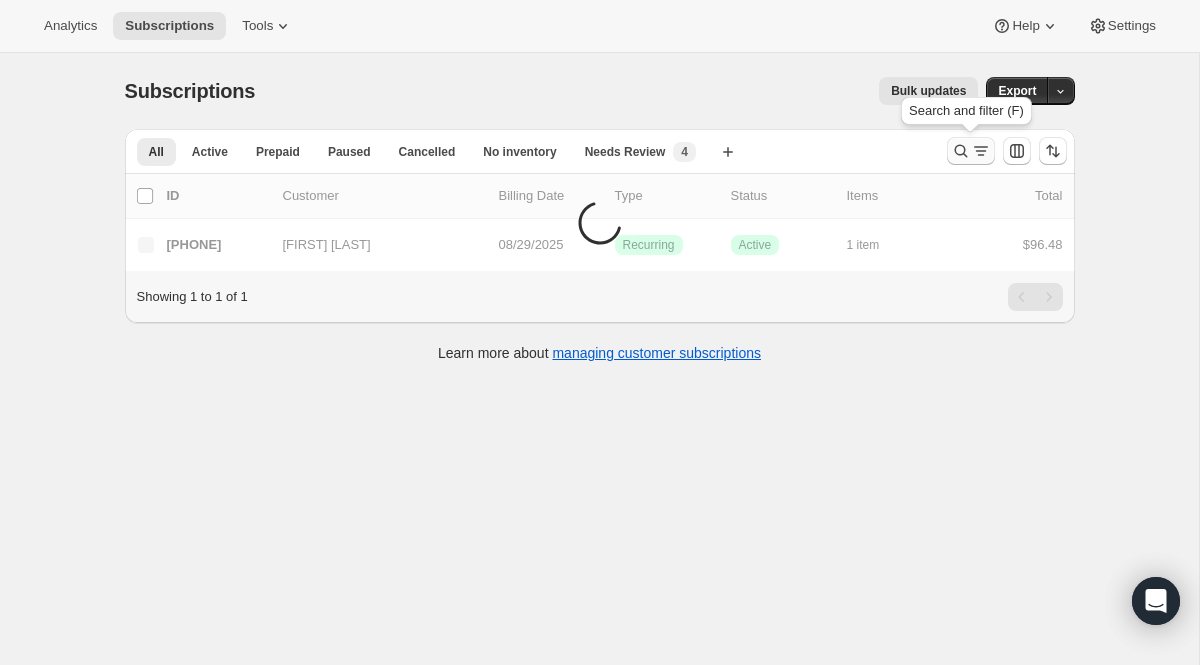 click 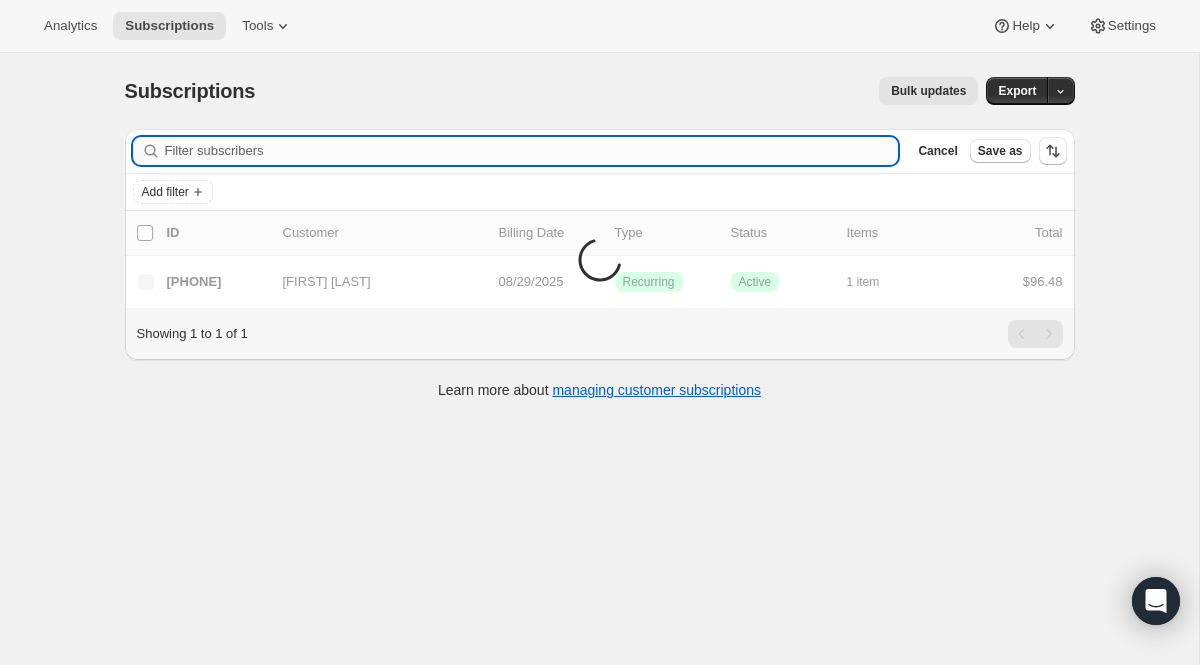 click on "Filter subscribers" at bounding box center (532, 151) 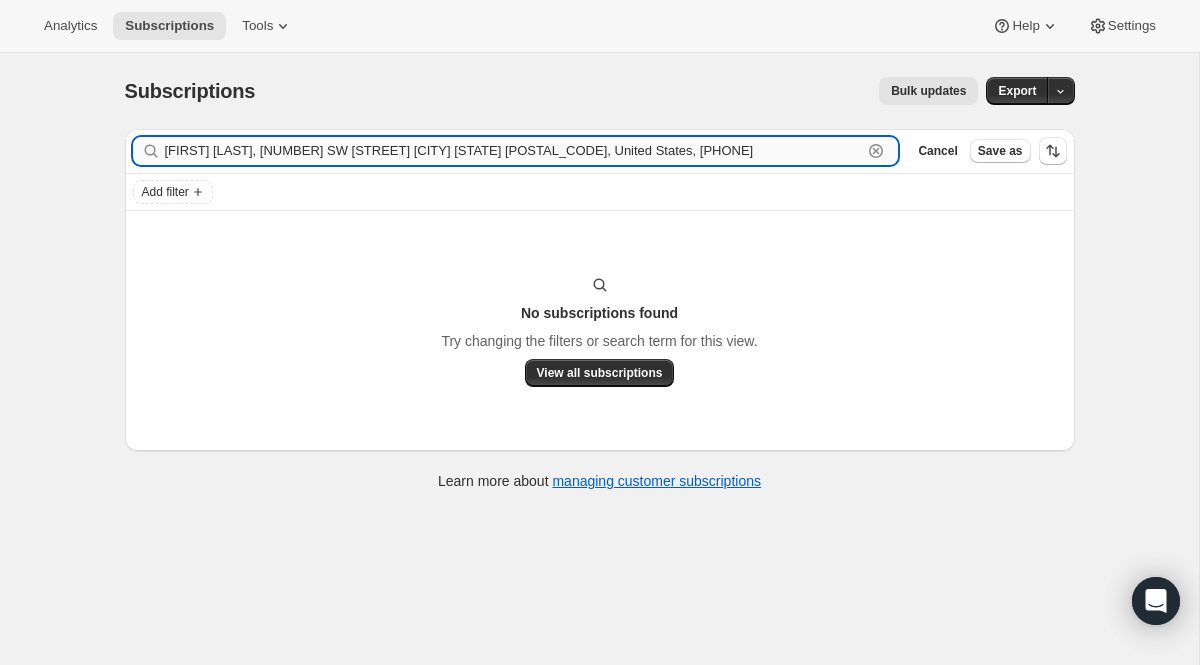 click on "[FIRST] [LAST], [NUMBER] SW [STREET] [CITY] [STATE] [POSTAL_CODE], United States, [PHONE]" at bounding box center (514, 151) 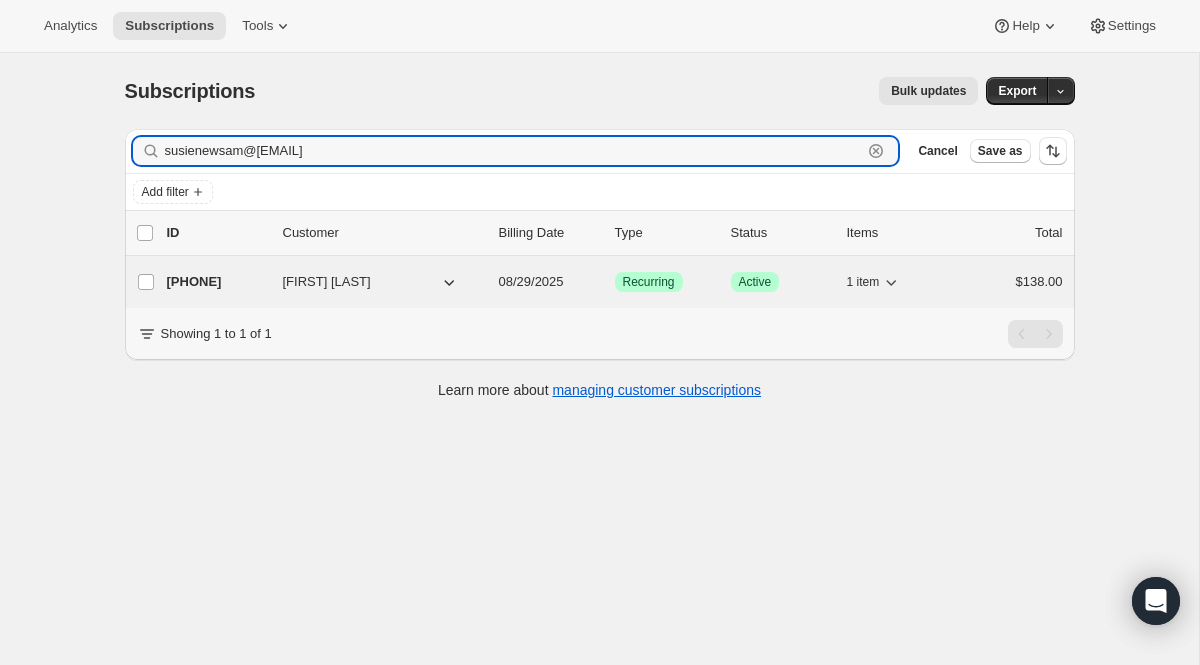 type on "susienewsam@[EMAIL]" 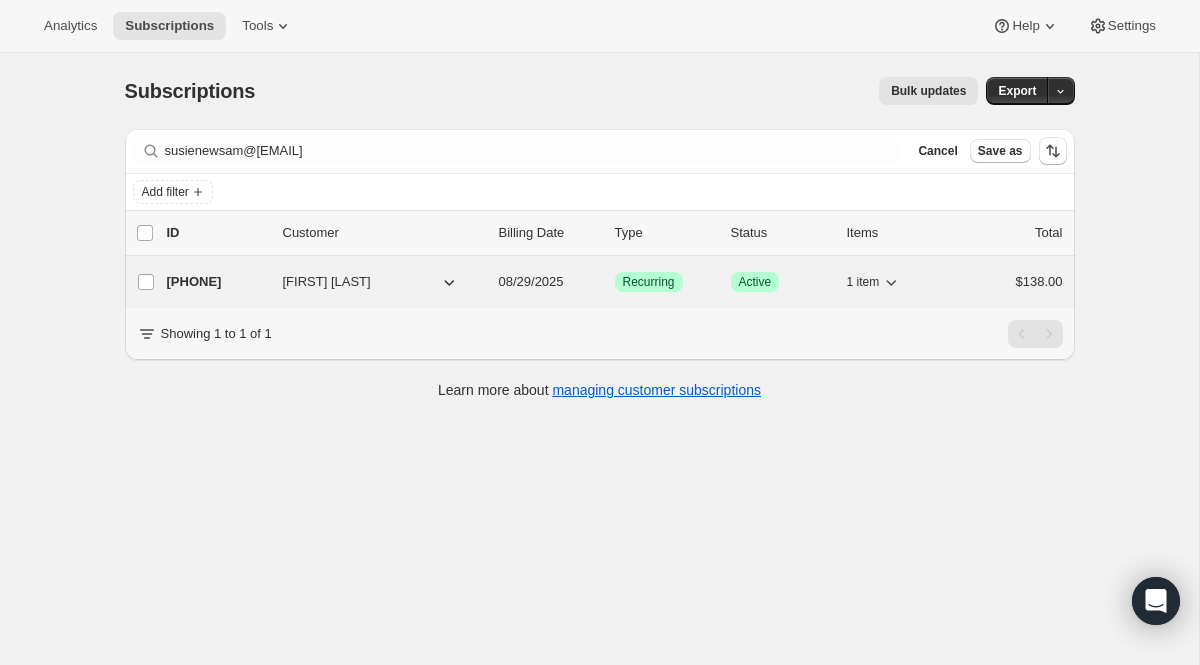 click on "Recurring" at bounding box center (649, 282) 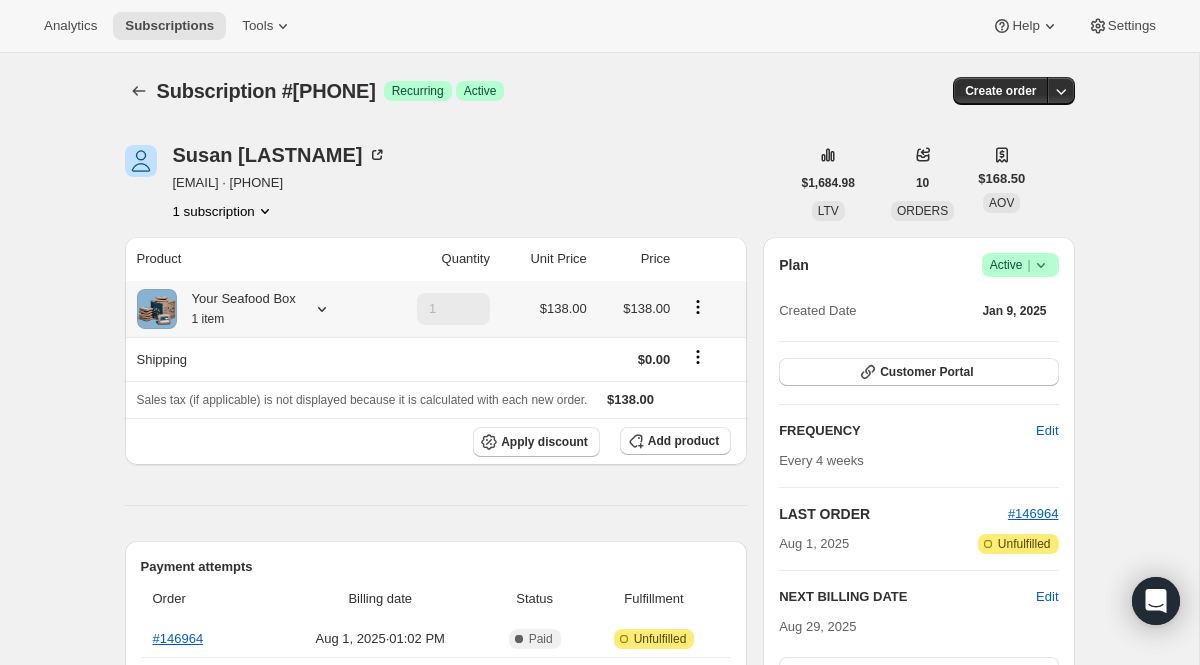 click 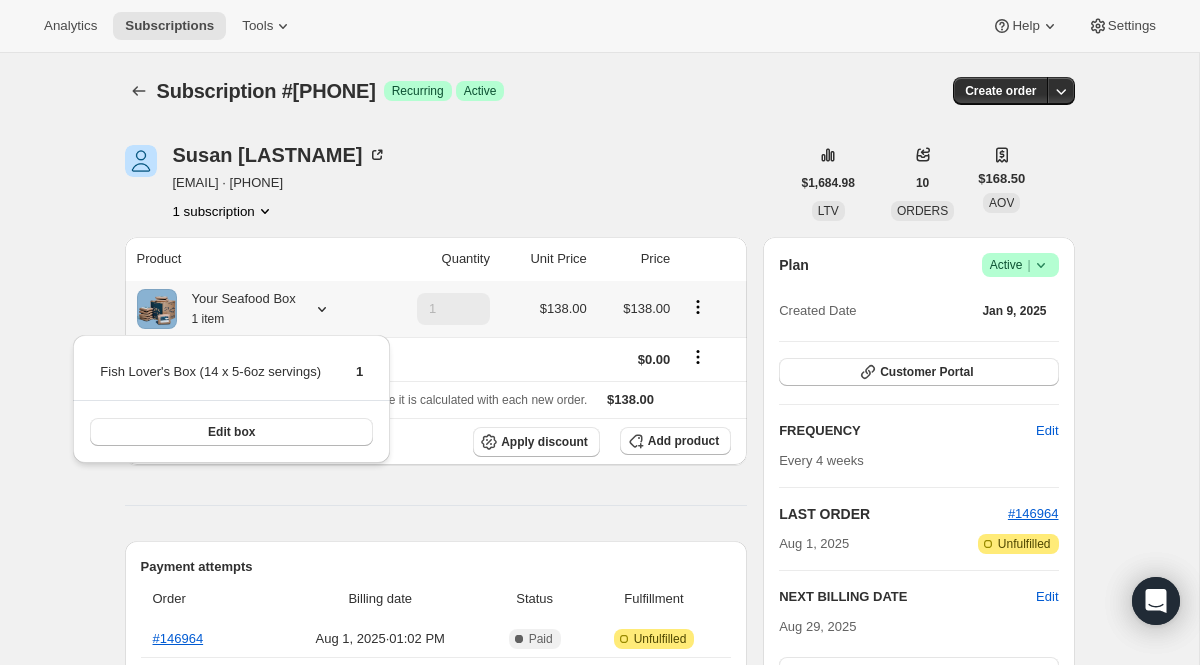 click 